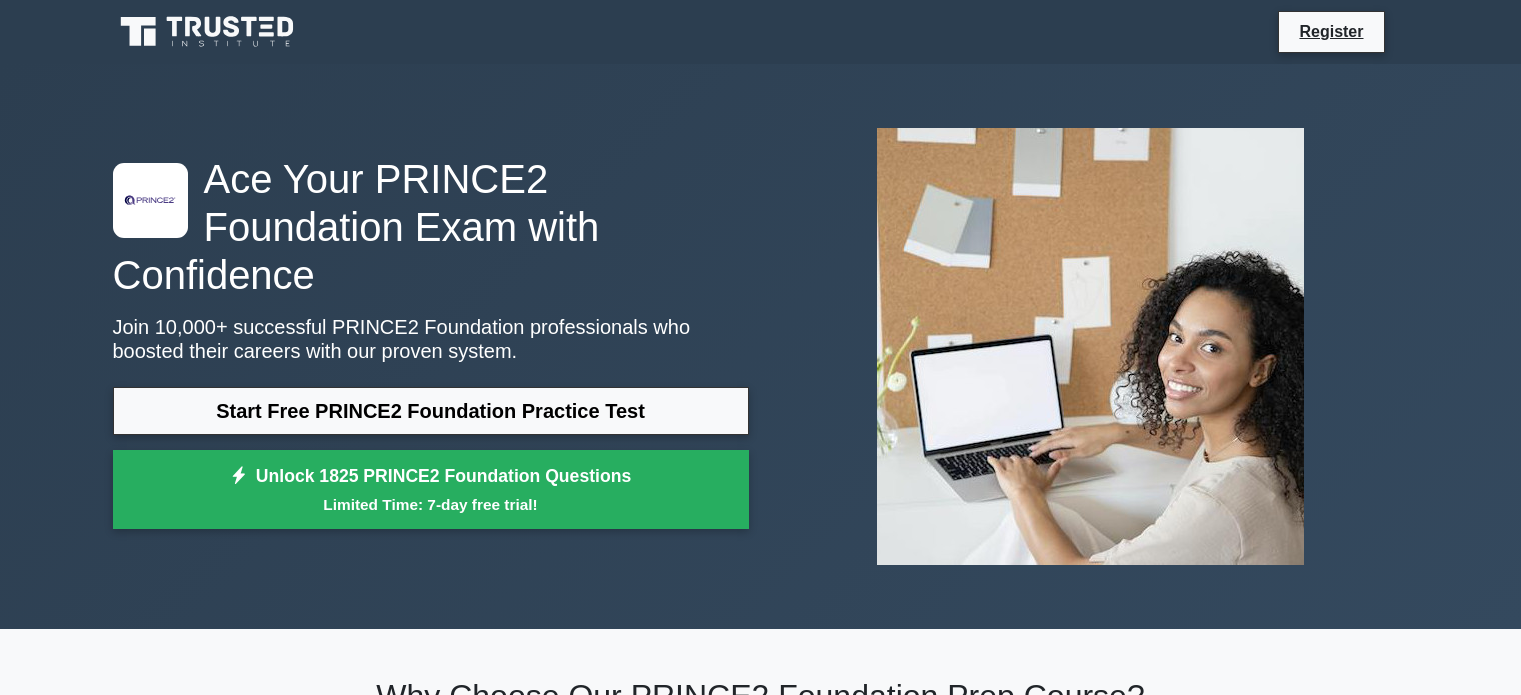 scroll, scrollTop: 0, scrollLeft: 0, axis: both 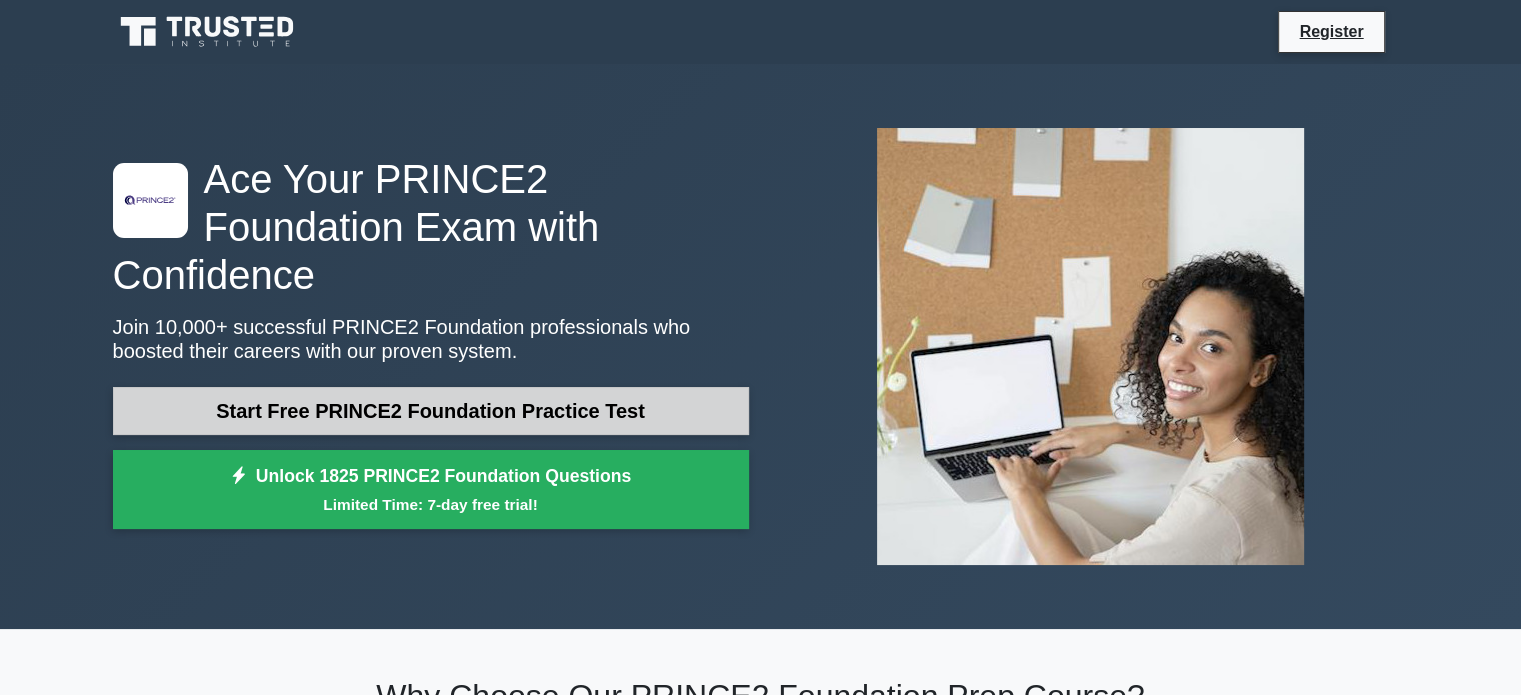 click on "Start Free PRINCE2 Foundation Practice Test" at bounding box center (431, 411) 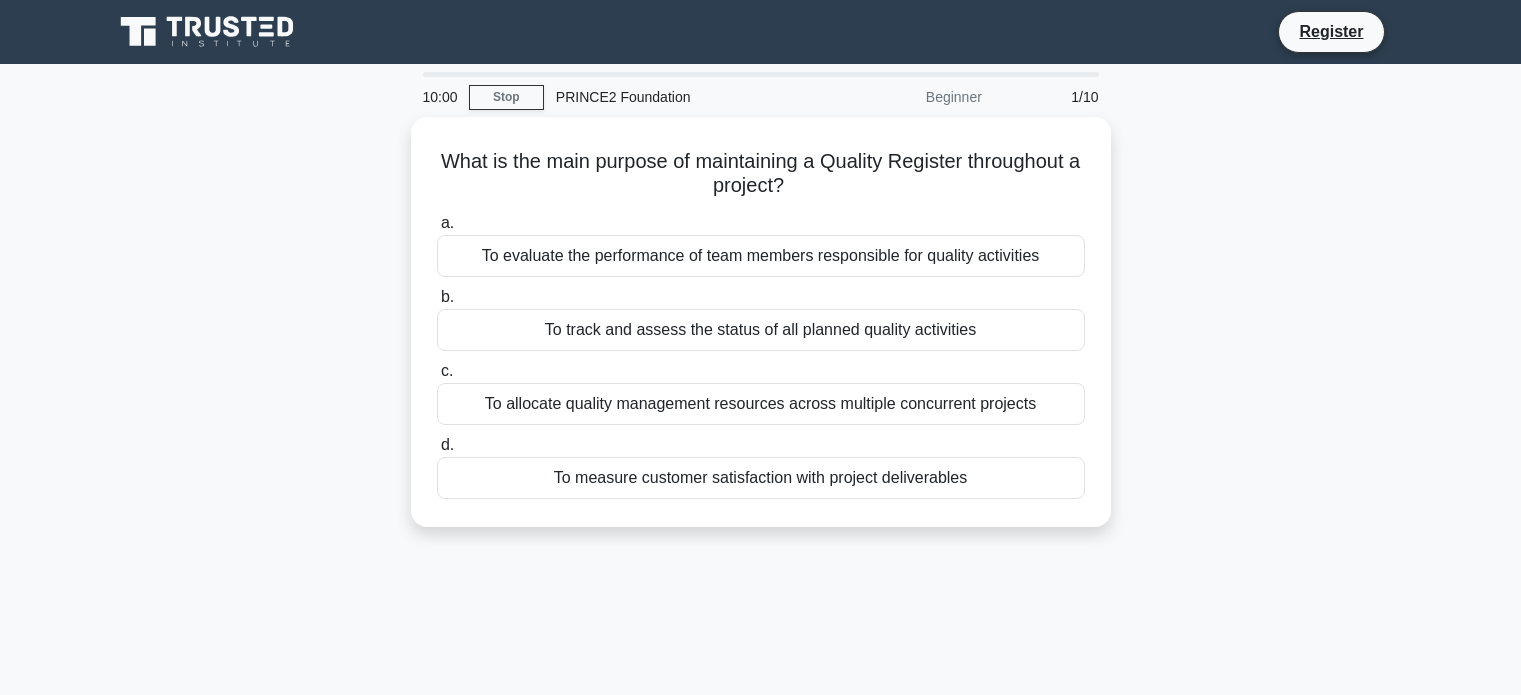 scroll, scrollTop: 0, scrollLeft: 0, axis: both 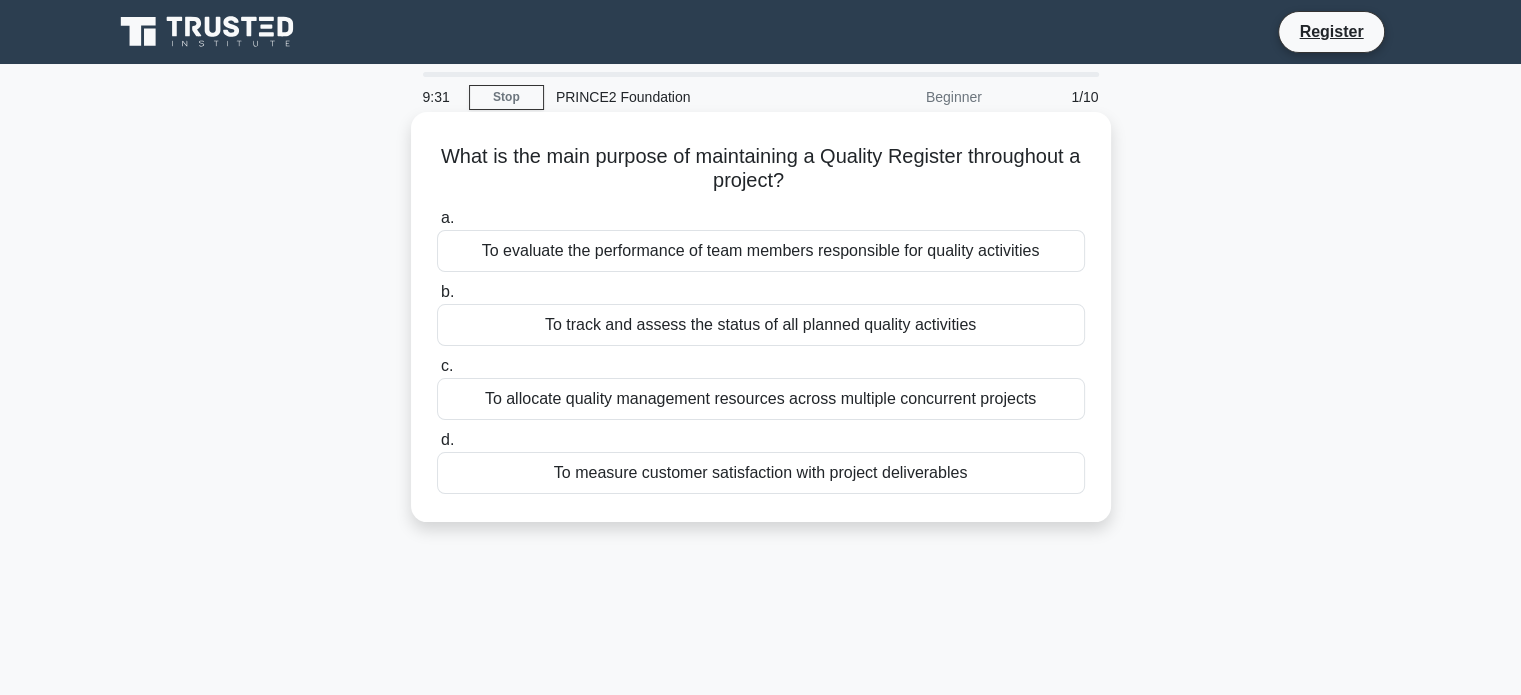 click on "To track and assess the status of all planned quality activities" at bounding box center (761, 325) 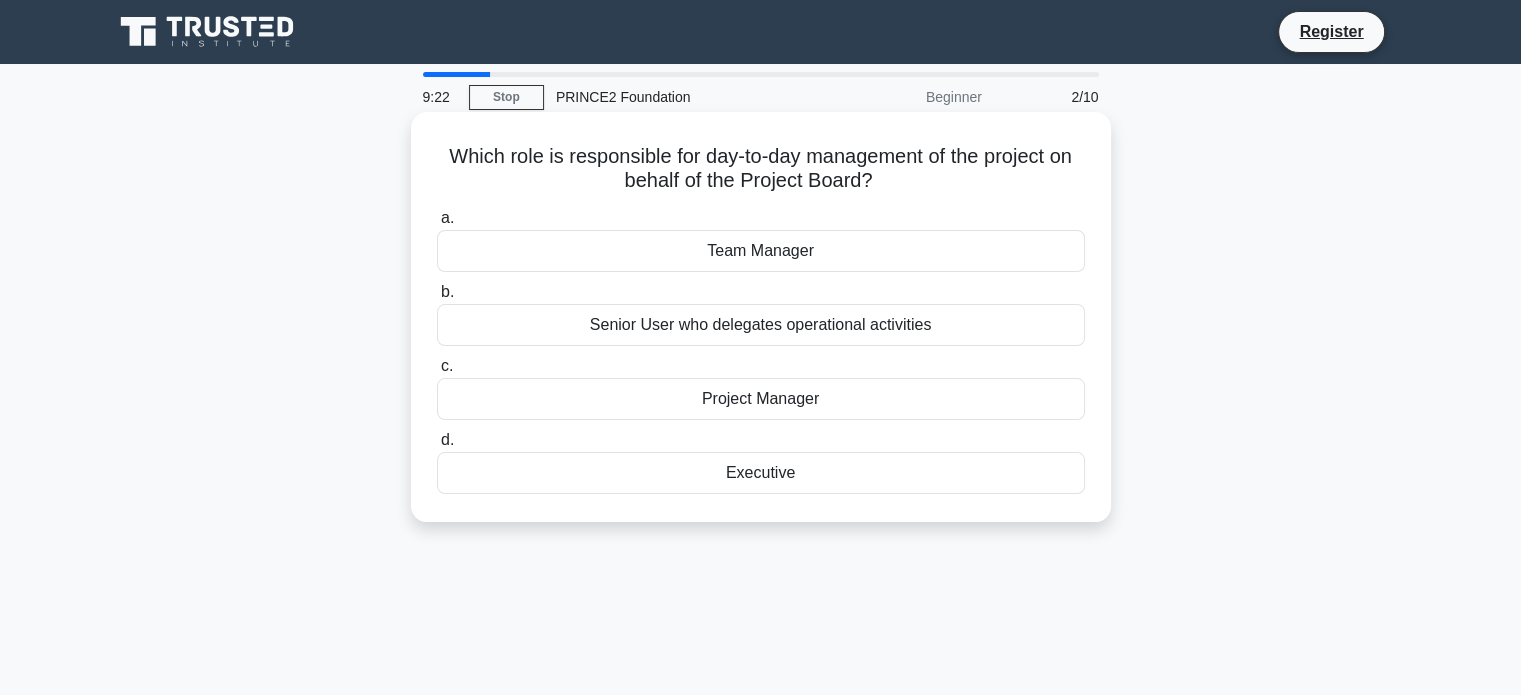 click on "Project Manager" at bounding box center (761, 399) 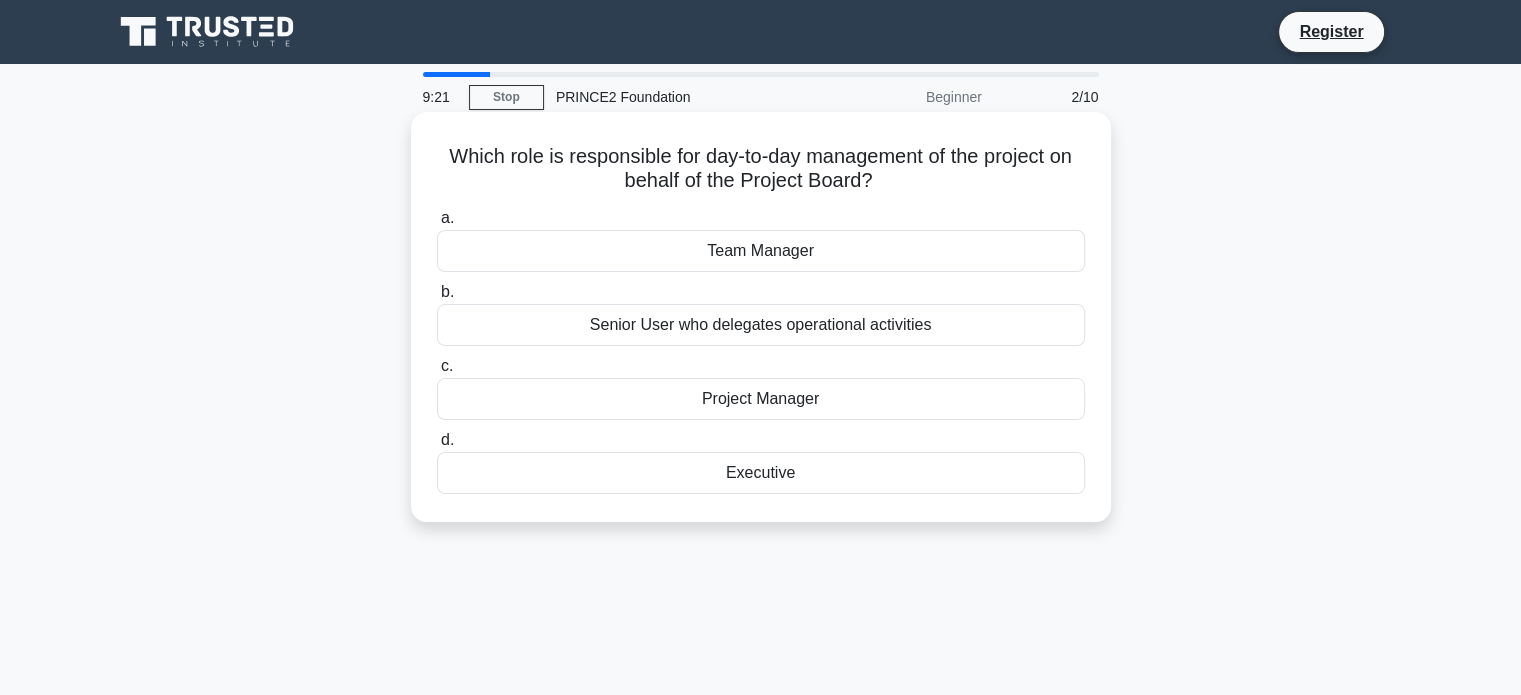 click on "Project Manager" at bounding box center [761, 399] 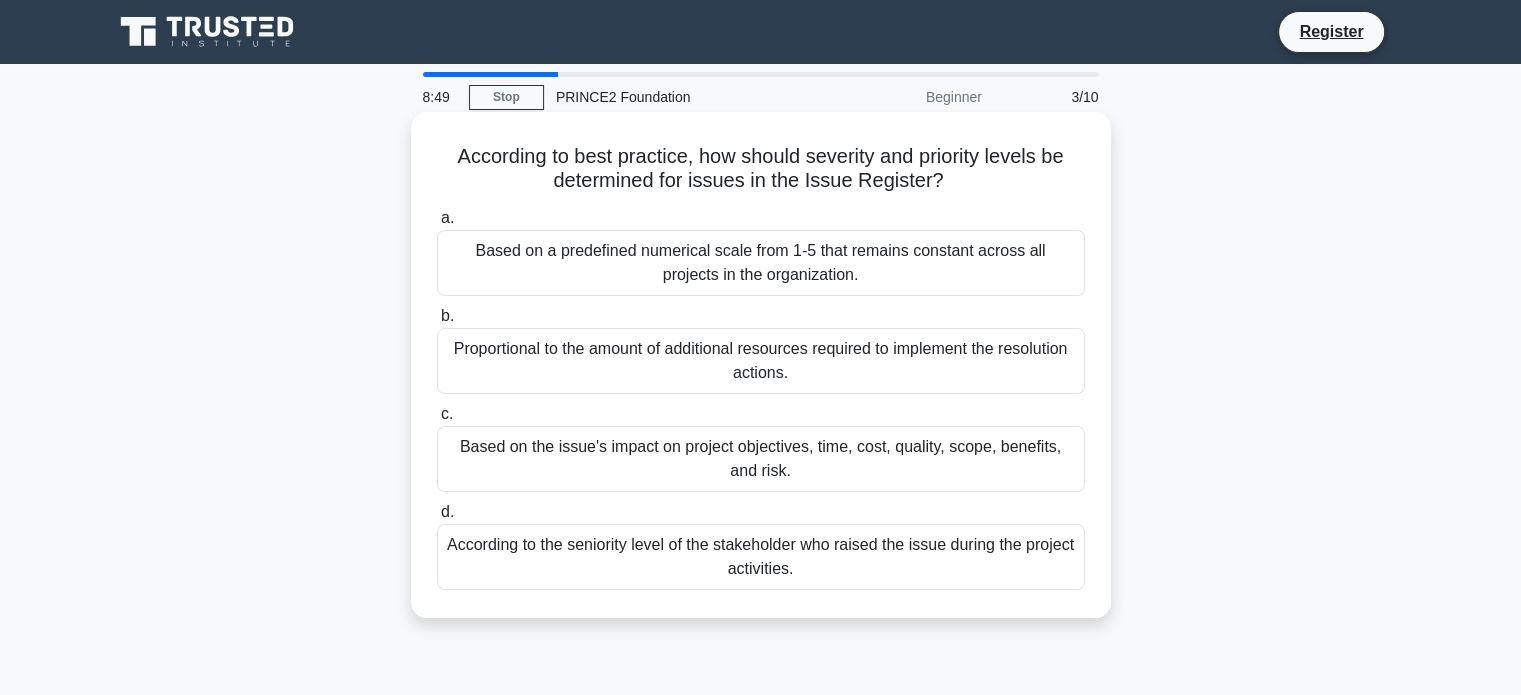 click on "Based on the issue's impact on project objectives, time, cost, quality, scope, benefits, and risk." at bounding box center (761, 459) 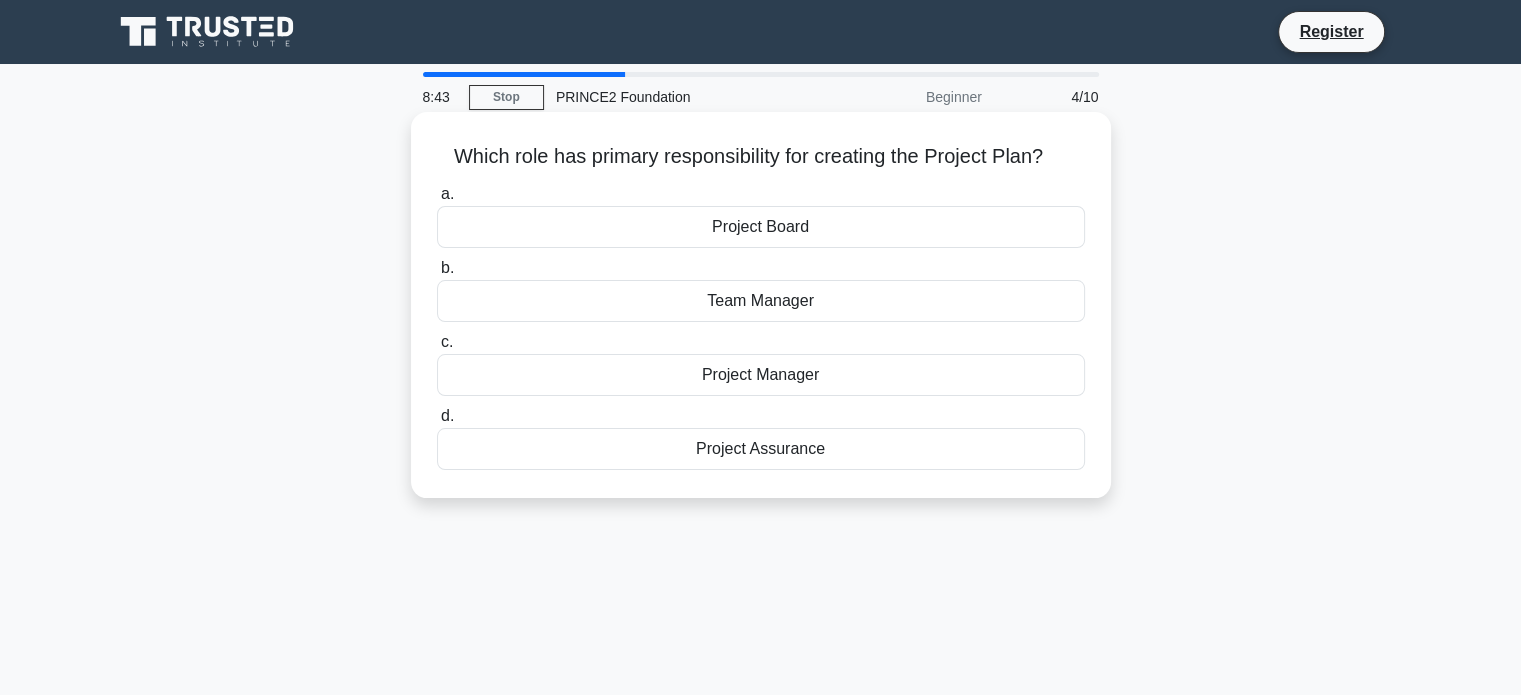 click on "Project Manager" at bounding box center [761, 375] 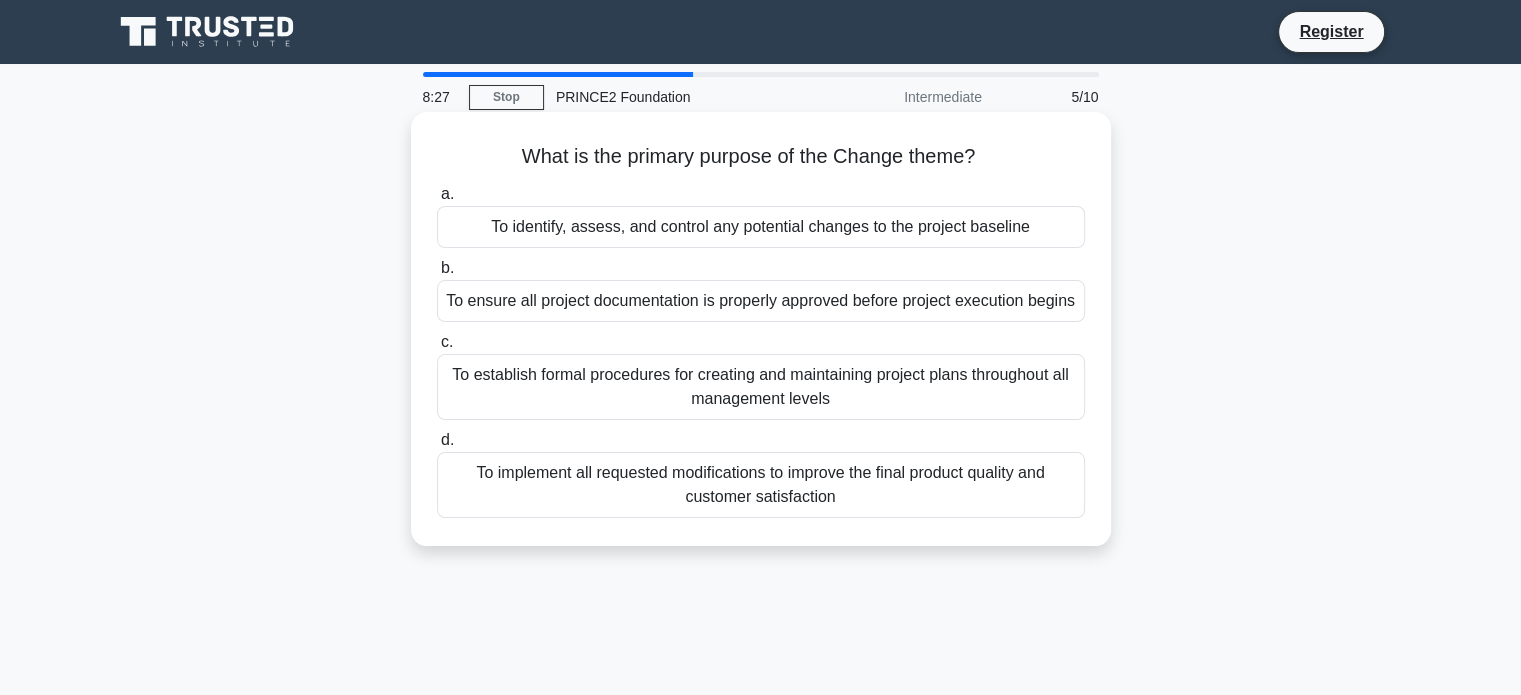 click on "To identify, assess, and control any potential changes to the project baseline" at bounding box center [761, 227] 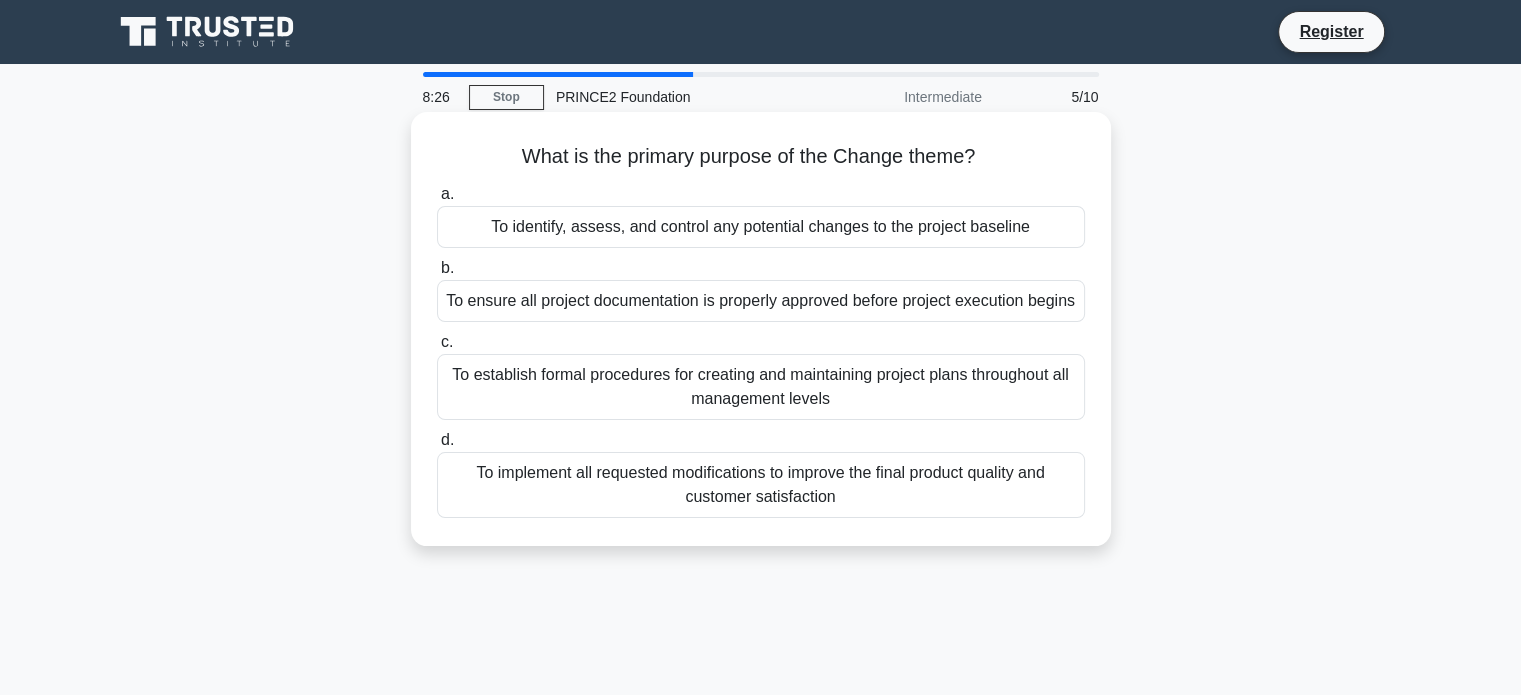 click on "To identify, assess, and control any potential changes to the project baseline" at bounding box center [761, 227] 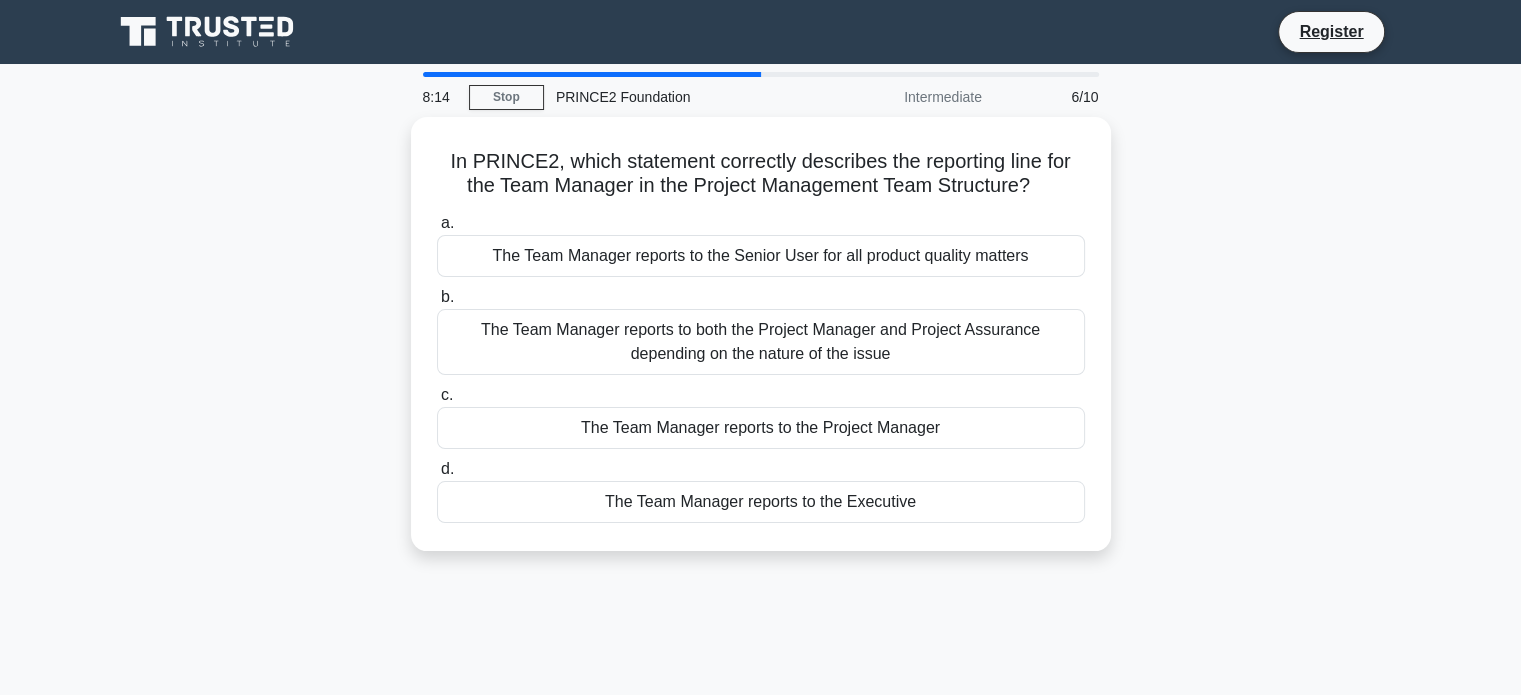 click on "In PRINCE2, which statement correctly describes the reporting line for the Team Manager in the Project Management Team Structure?
.spinner_0XTQ{transform-origin:center;animation:spinner_y6GP .75s linear infinite}@keyframes spinner_y6GP{100%{transform:rotate(360deg)}}
a.
The Team Manager reports to the Senior User for all product quality matters
b. c. d." at bounding box center [761, 346] 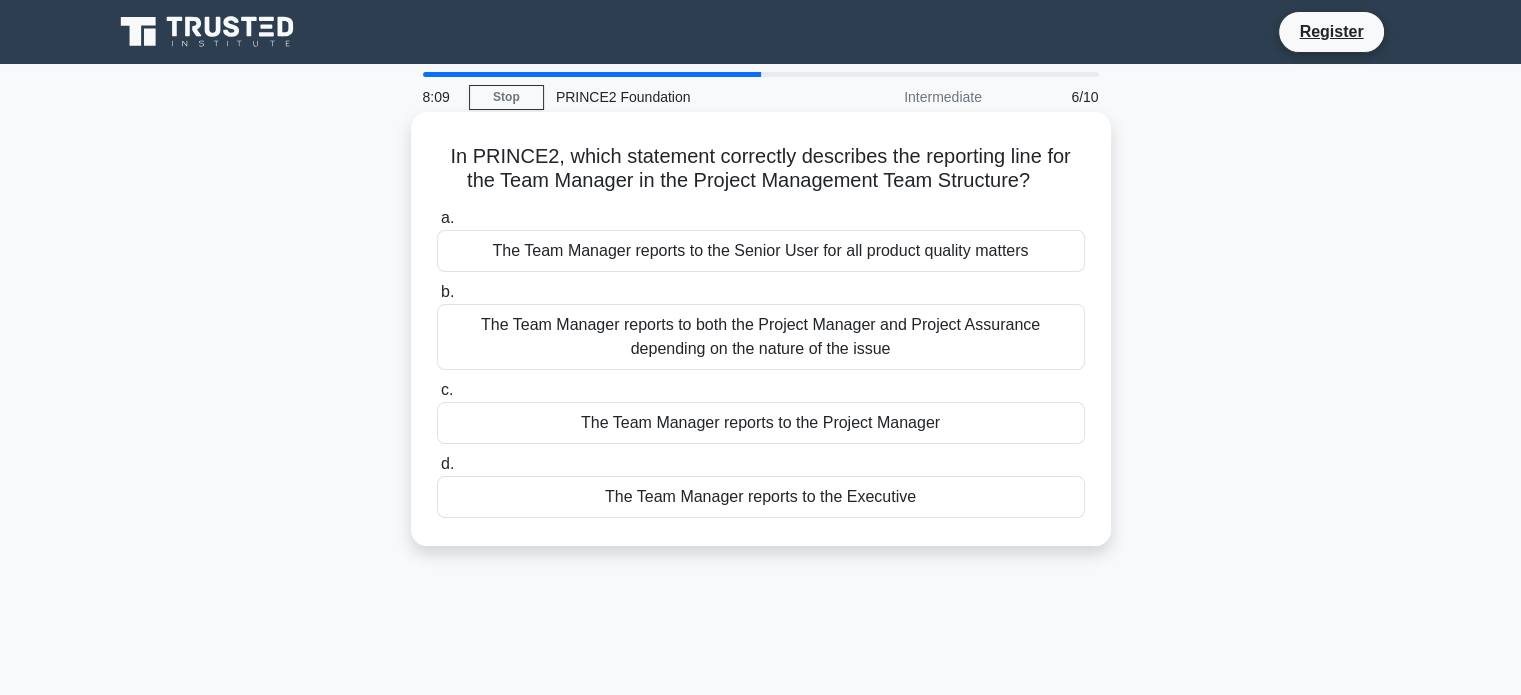 click on "The Team Manager reports to the Project Manager" at bounding box center (761, 423) 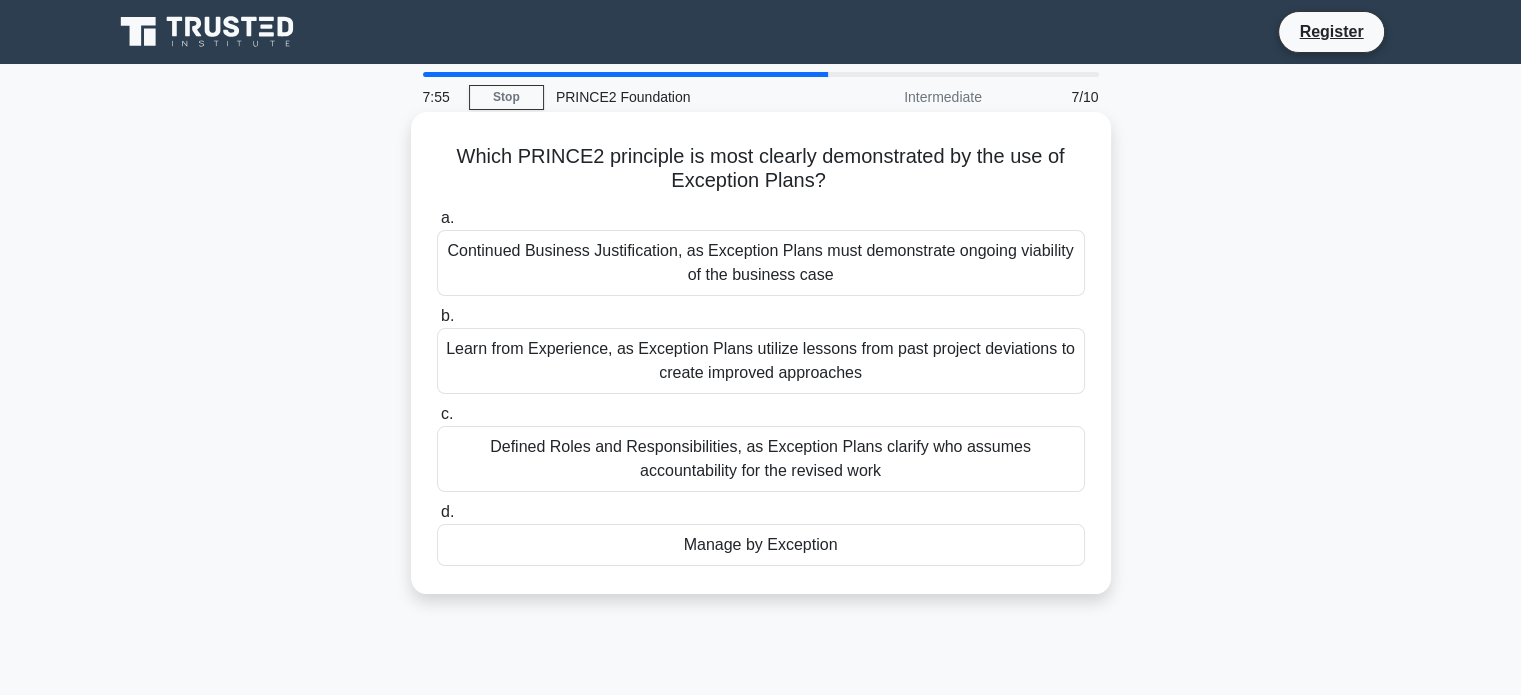 click on "Manage by Exception" at bounding box center [761, 545] 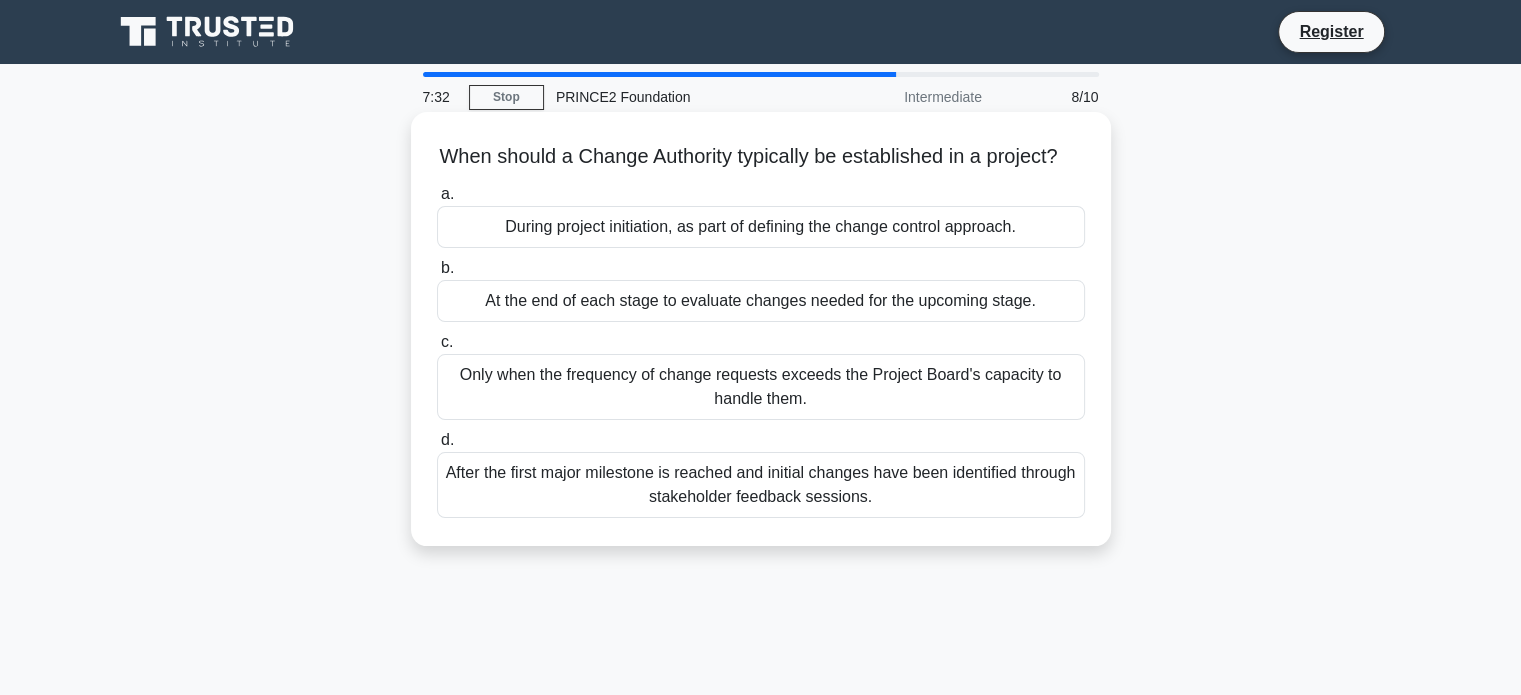 click on "During project initiation, as part of defining the change control approach." at bounding box center [761, 227] 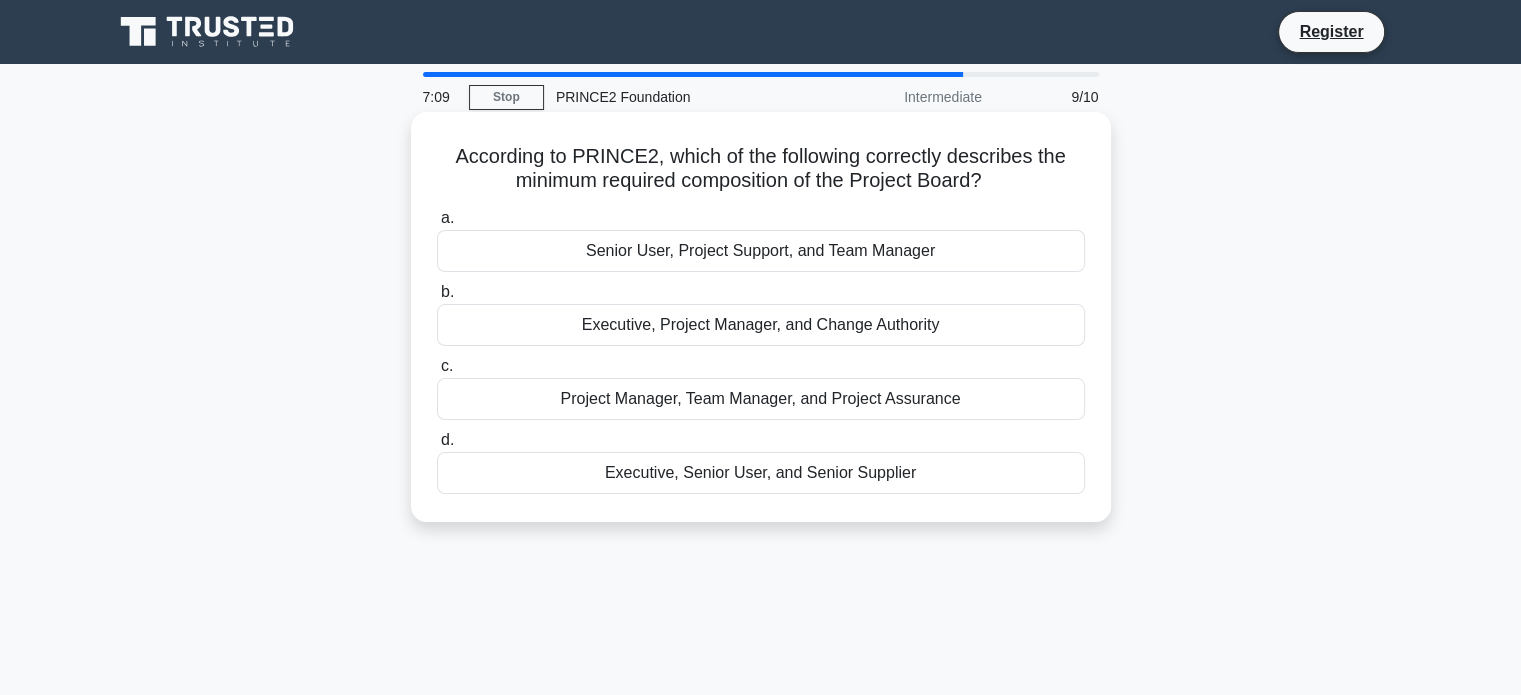 click on "Executive, Senior User, and Senior Supplier" at bounding box center (761, 473) 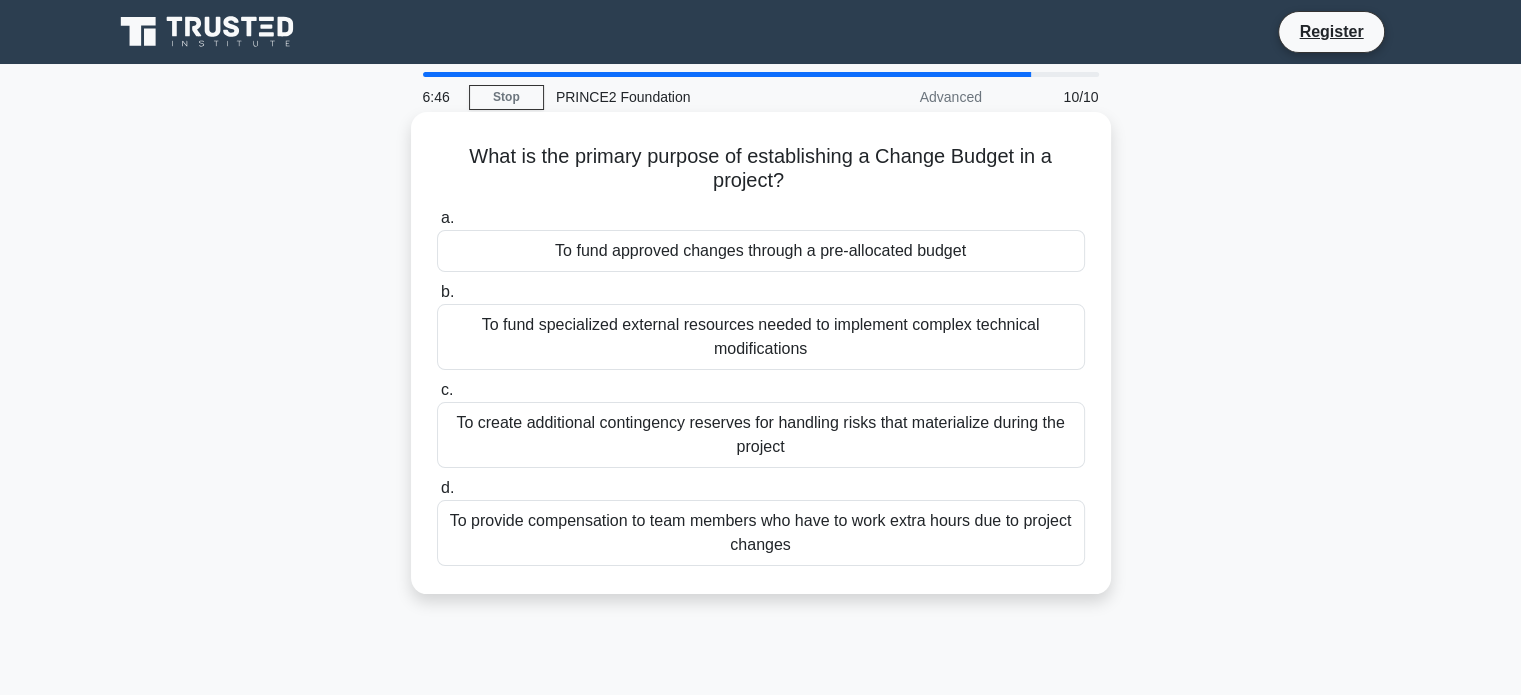 click on "To fund specialized external resources needed to implement complex technical modifications" at bounding box center [761, 337] 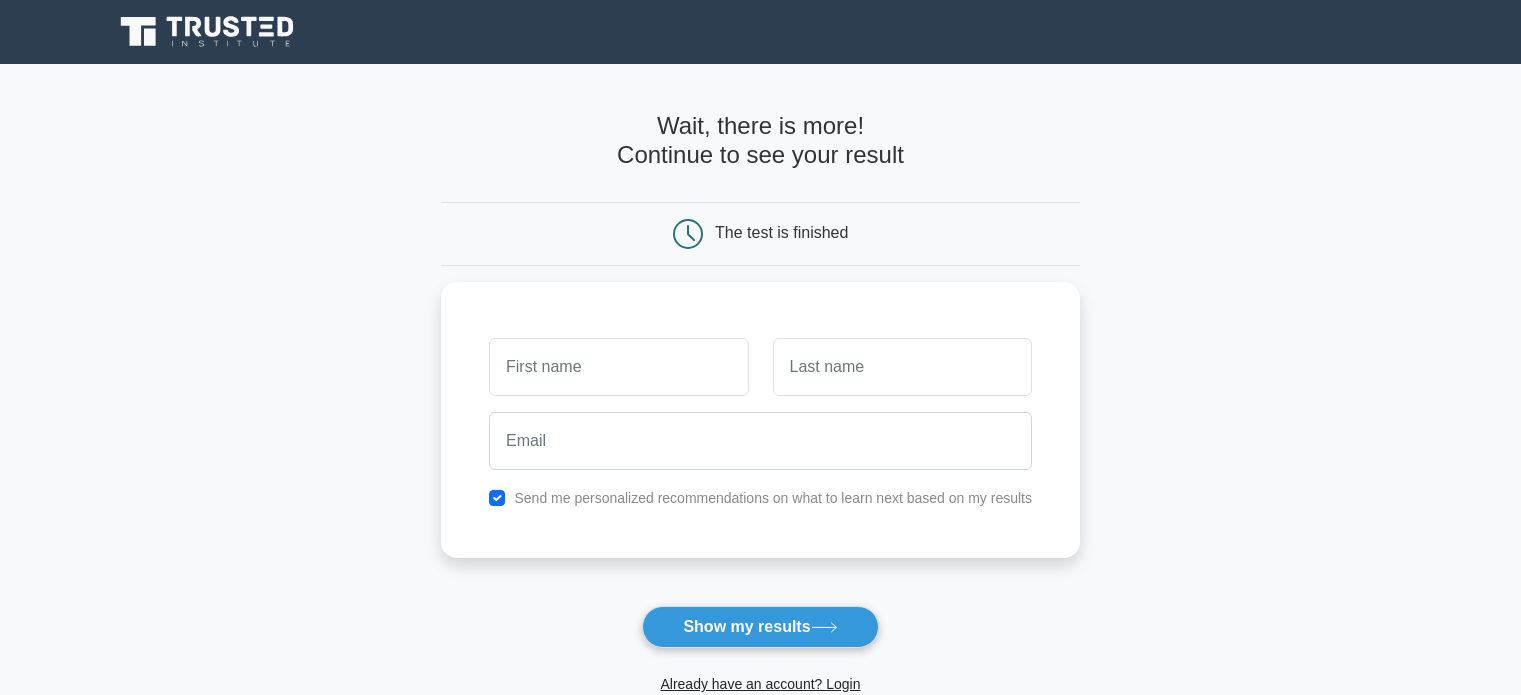 scroll, scrollTop: 0, scrollLeft: 0, axis: both 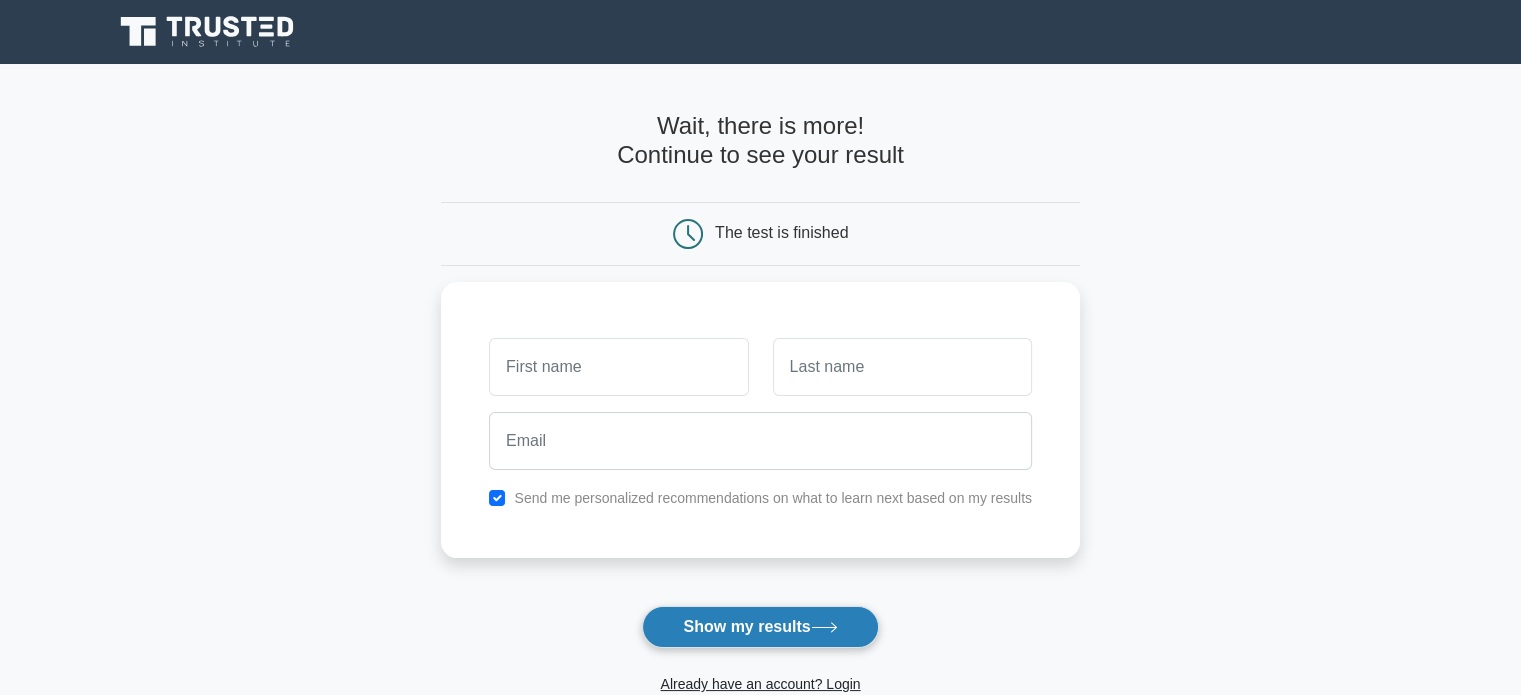 click on "Show my results" at bounding box center [760, 627] 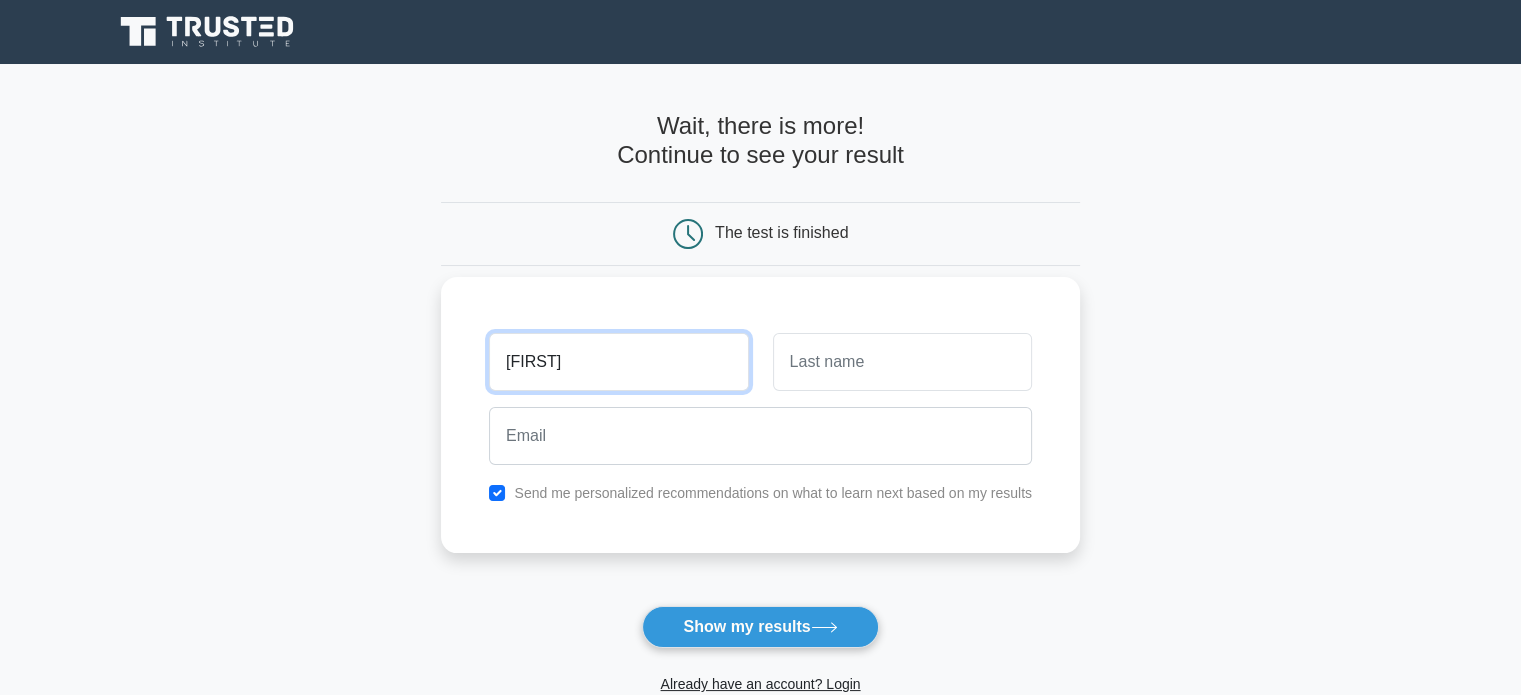 type on "[FIRST]" 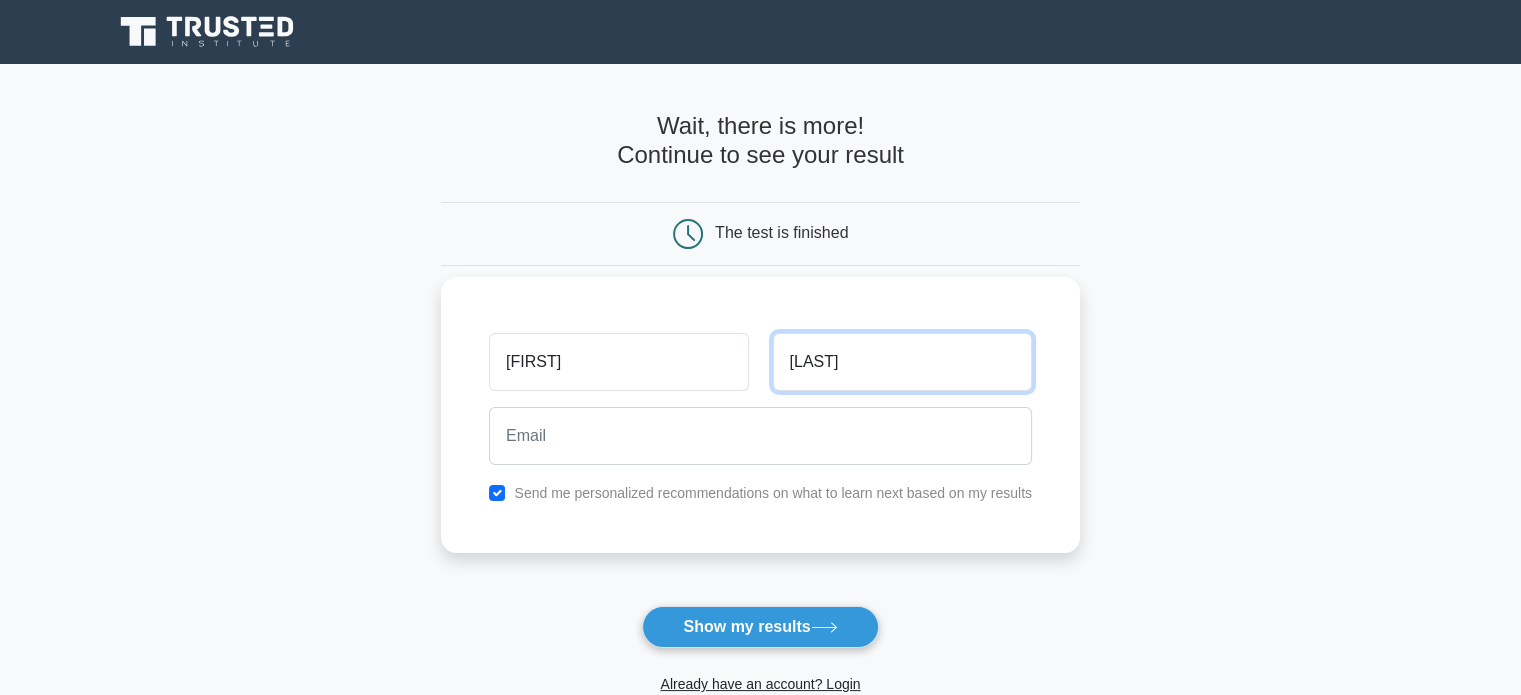 type on "[LAST]" 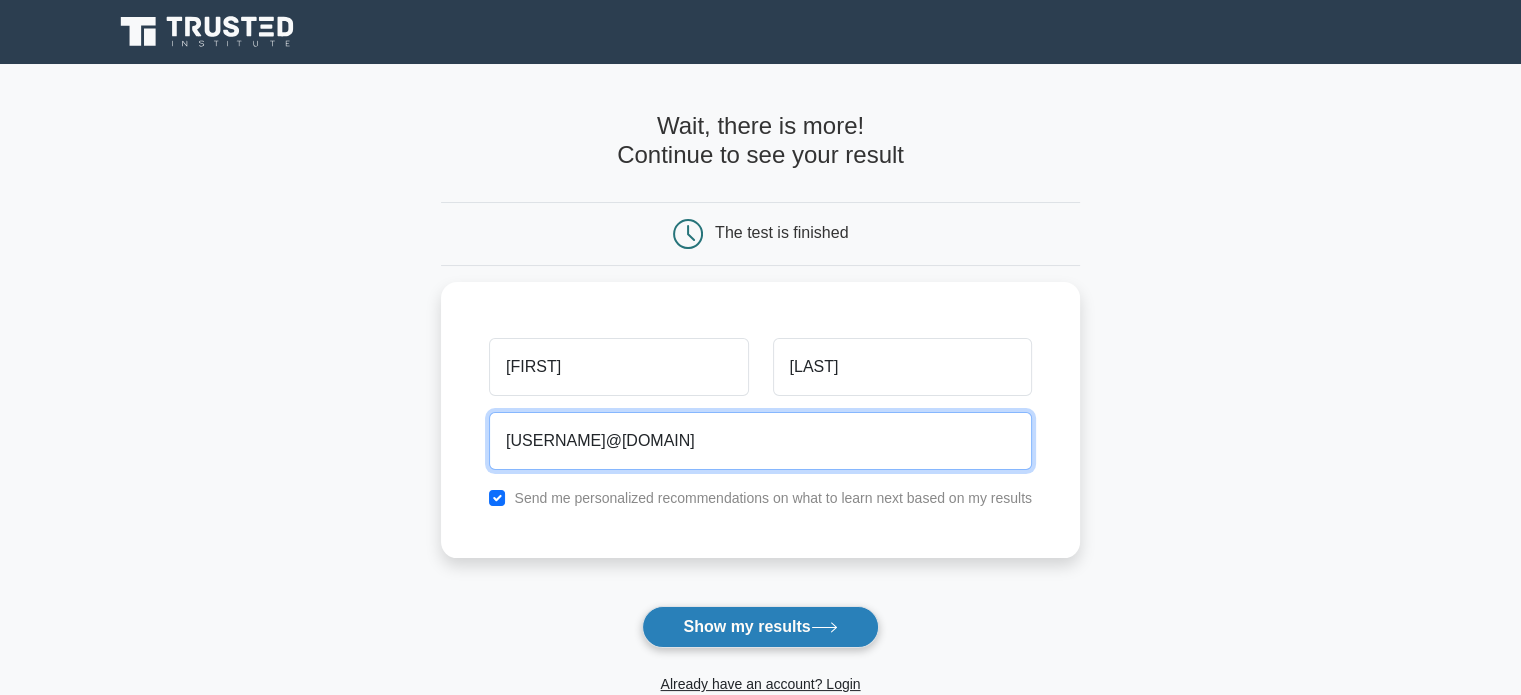 type on "[USERNAME]@[DOMAIN]" 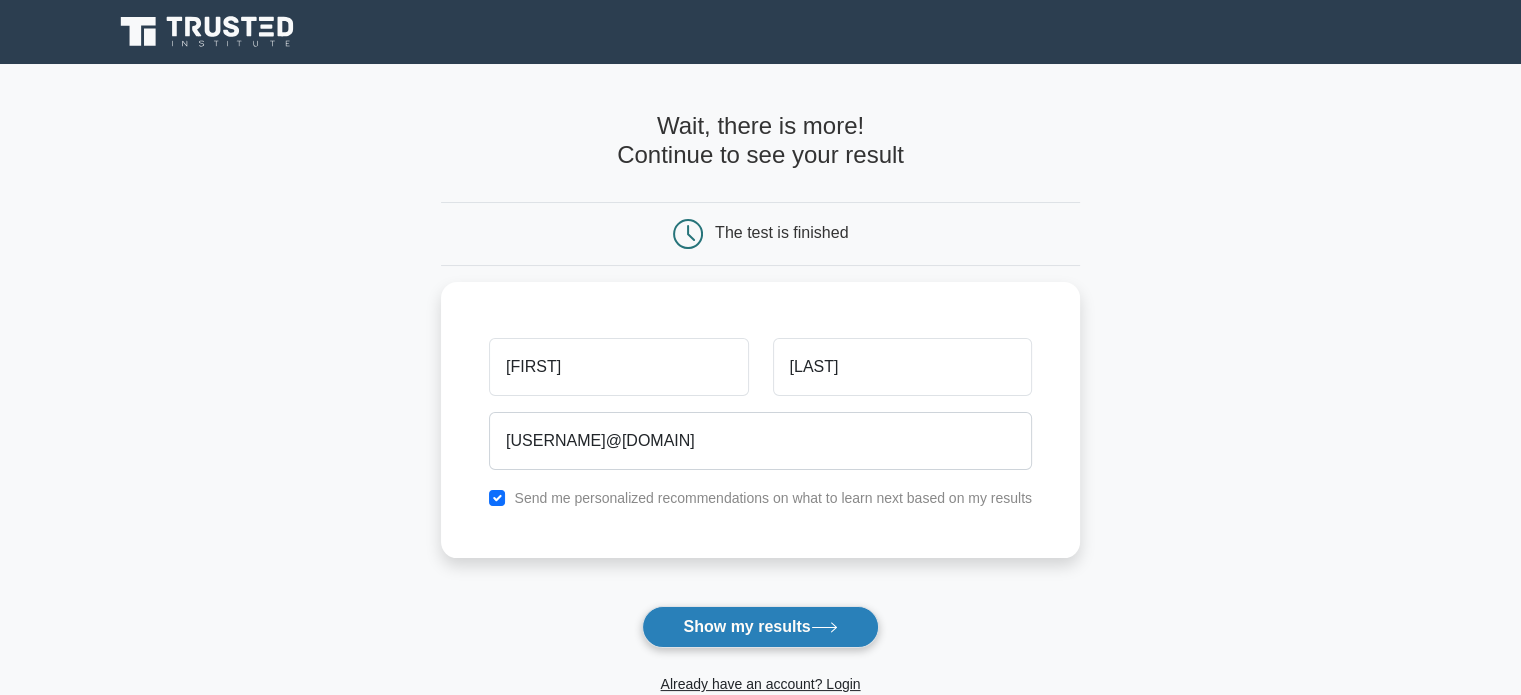 click on "Show my results" at bounding box center (760, 627) 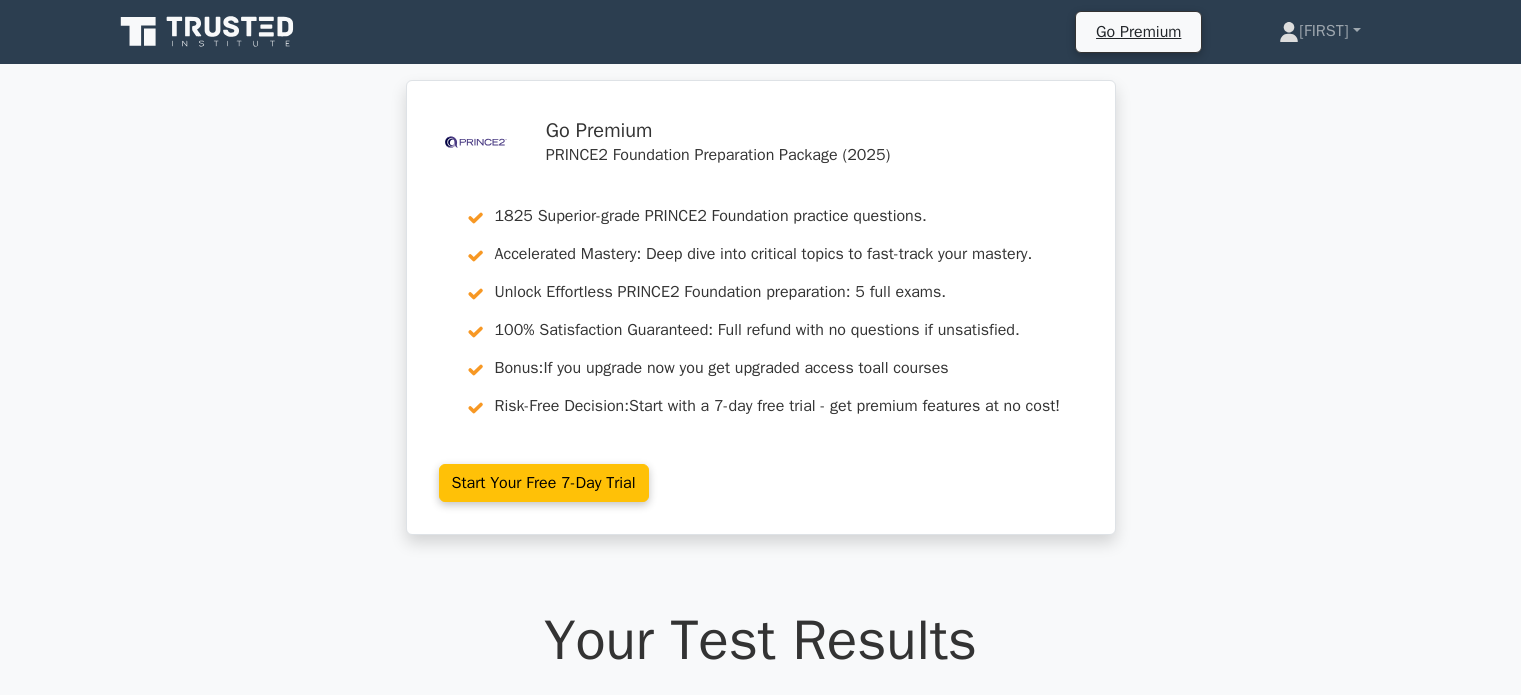 scroll, scrollTop: 0, scrollLeft: 0, axis: both 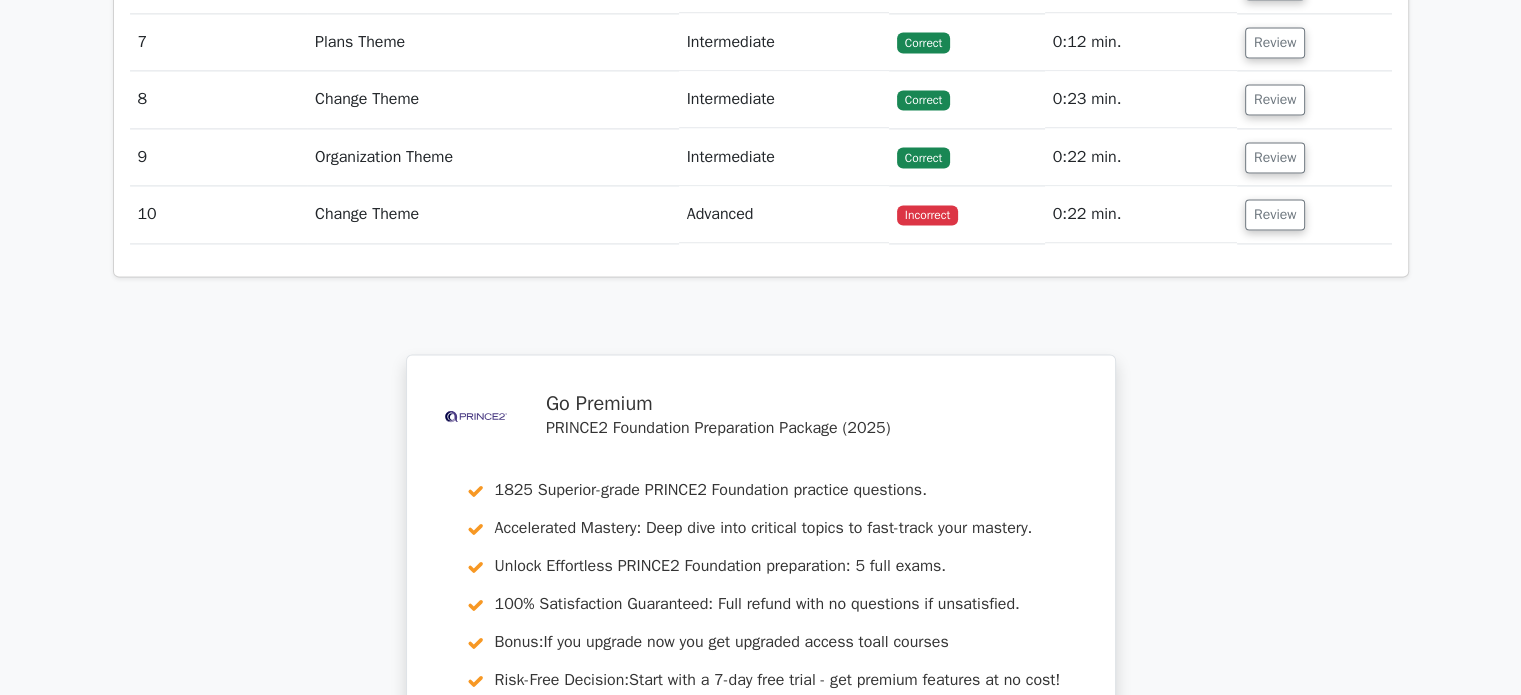 click on "Incorrect" at bounding box center [967, 214] 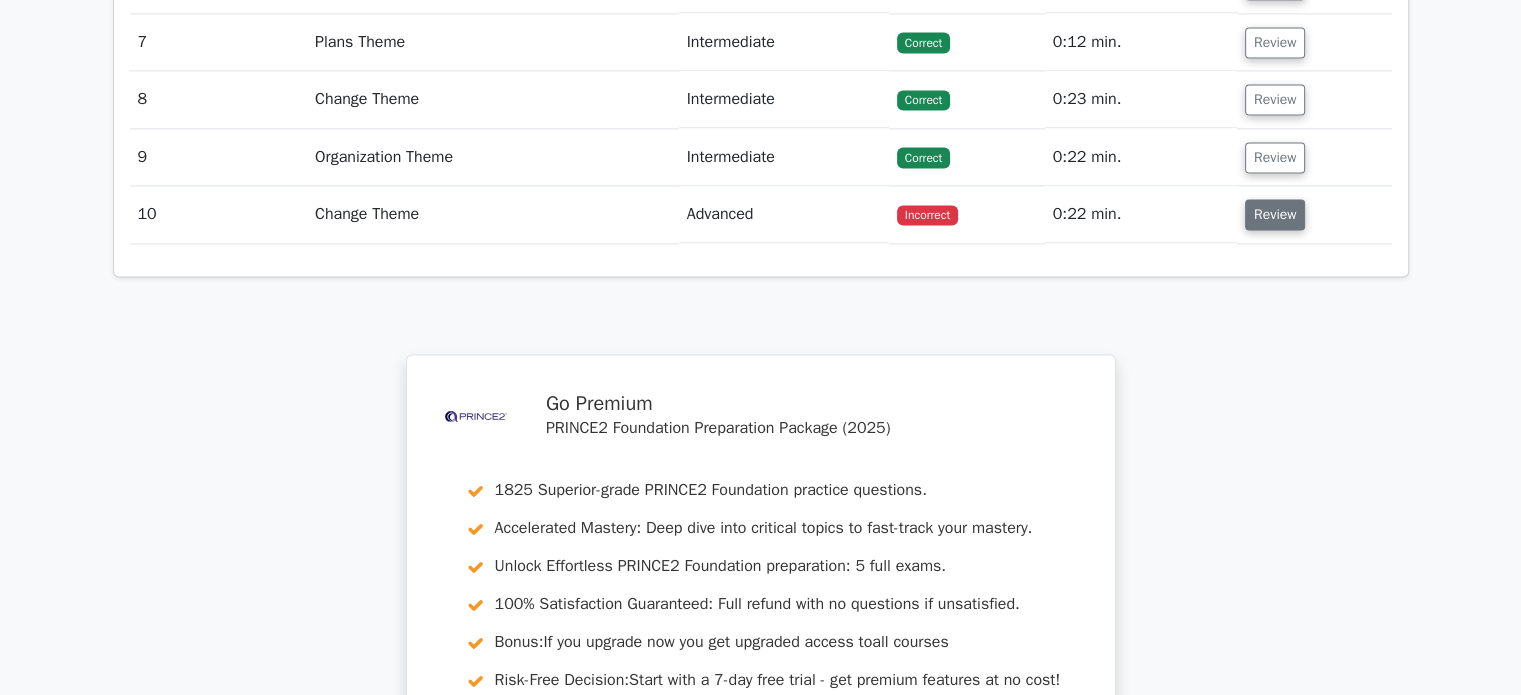 click on "Review" at bounding box center [1275, 214] 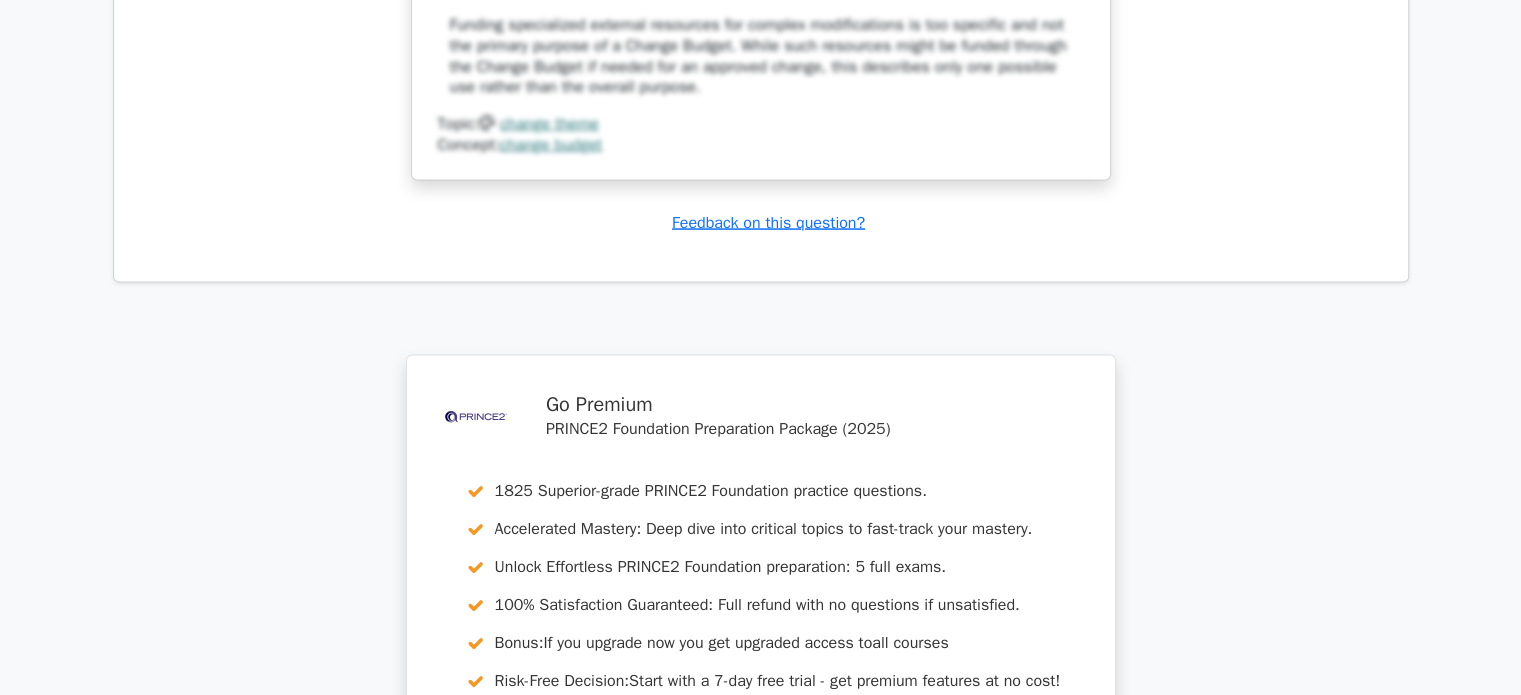 scroll, scrollTop: 4571, scrollLeft: 0, axis: vertical 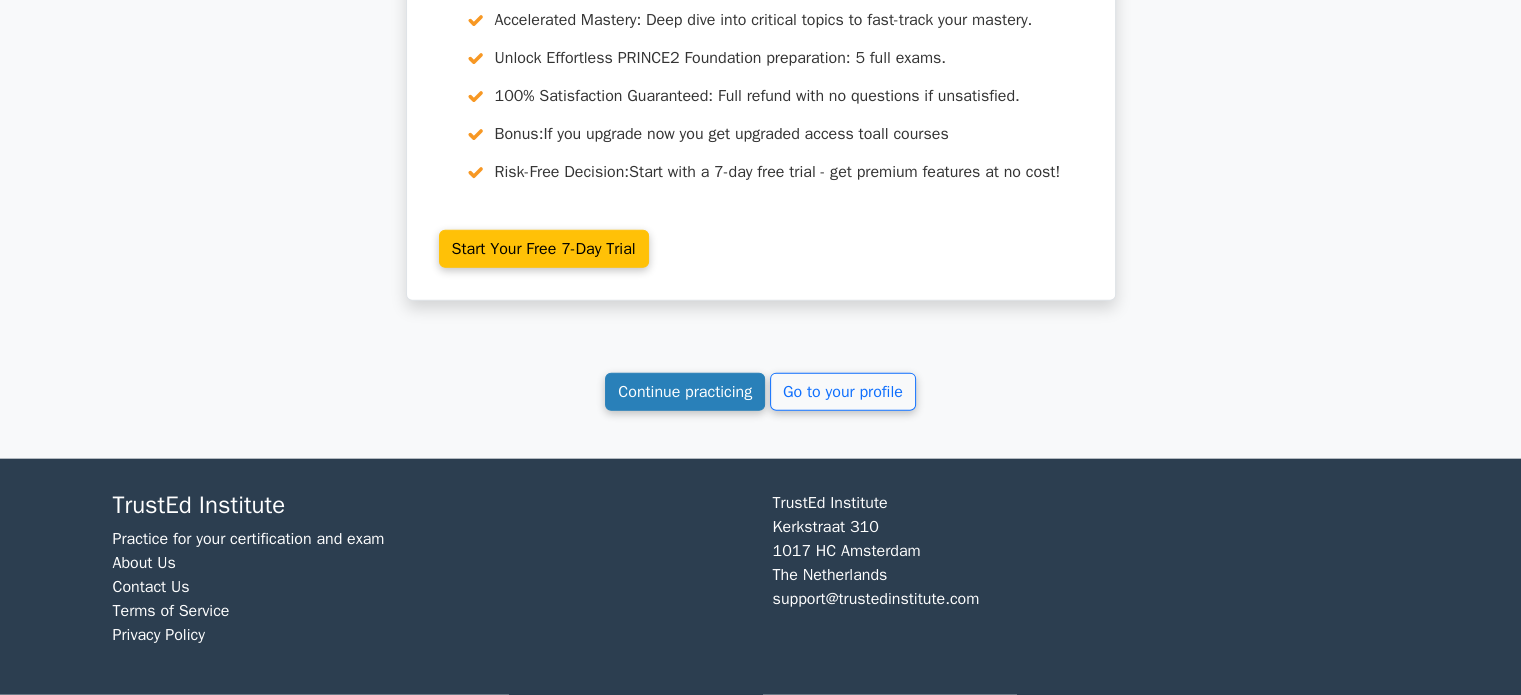 click on "Continue practicing" at bounding box center (685, 392) 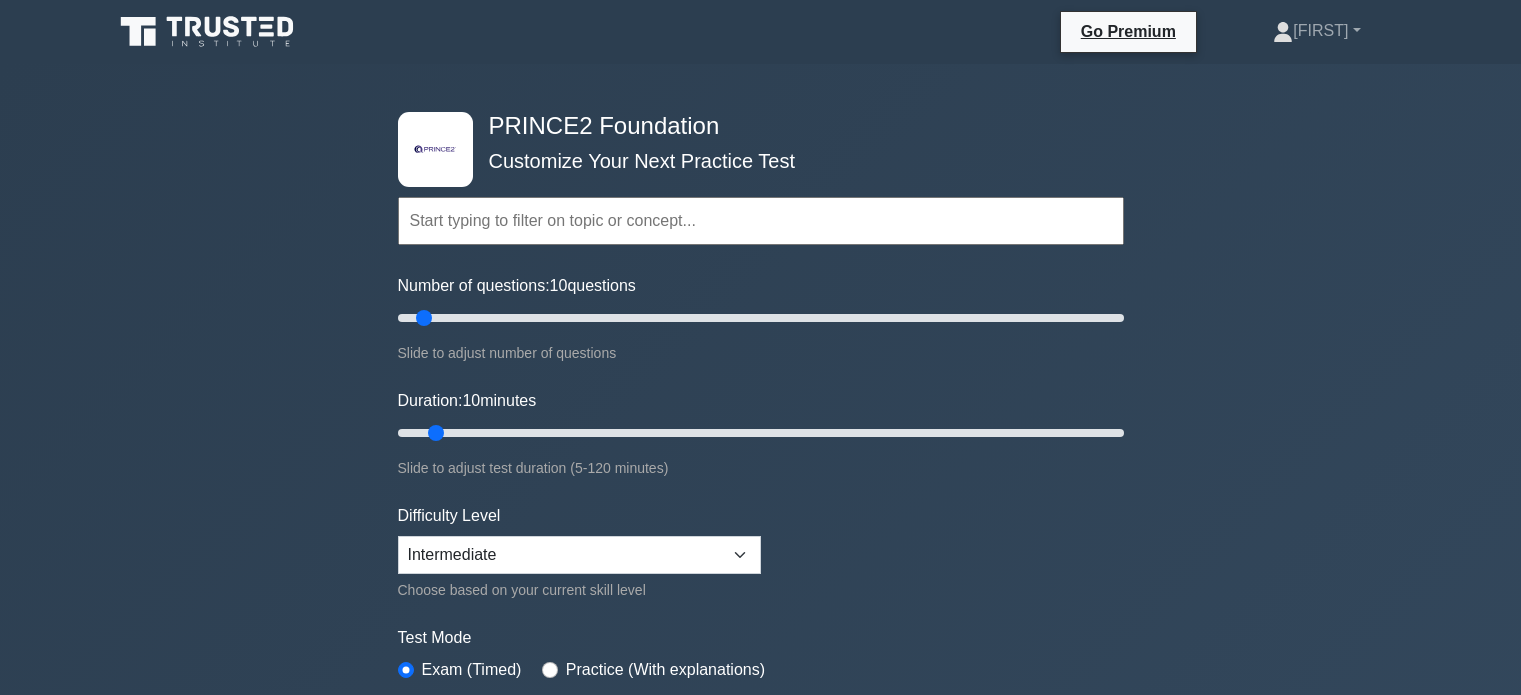 scroll, scrollTop: 0, scrollLeft: 0, axis: both 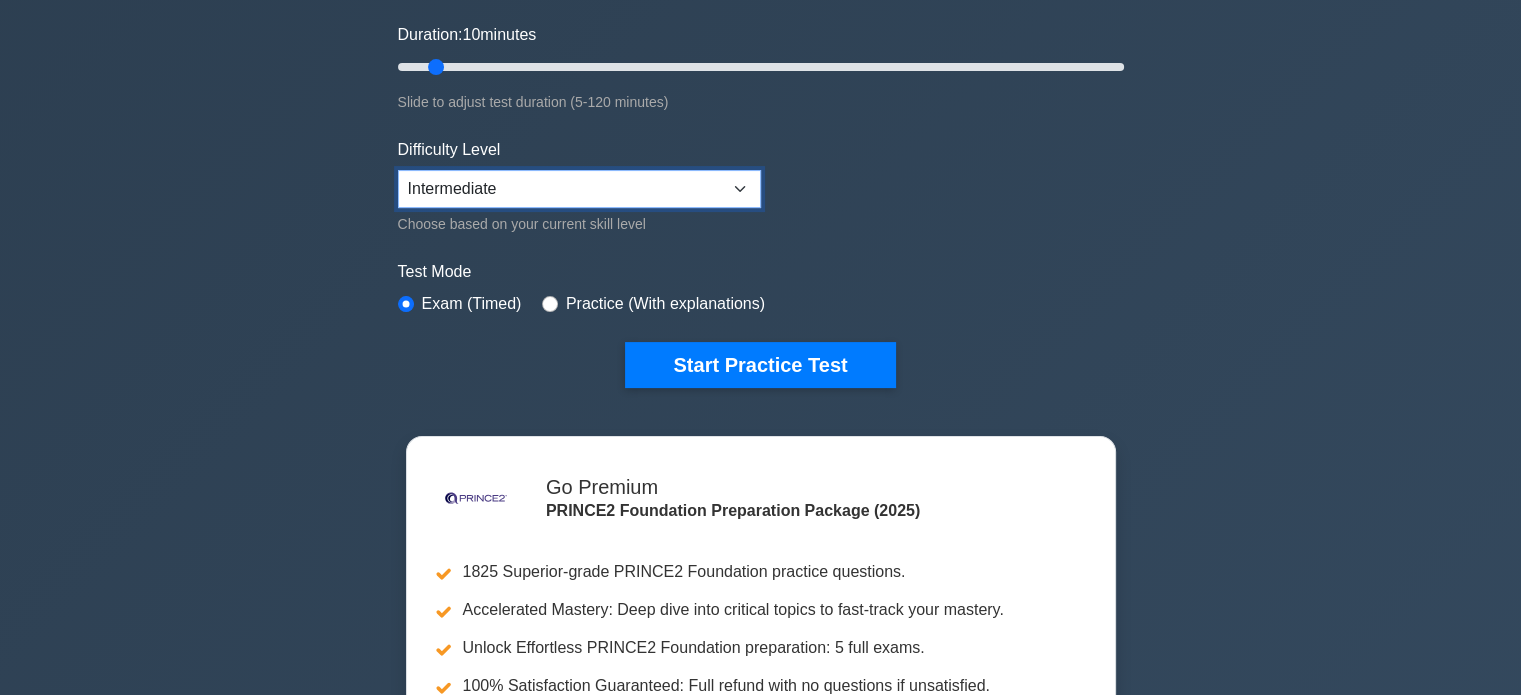 click on "Beginner
Intermediate
Expert" at bounding box center [579, 189] 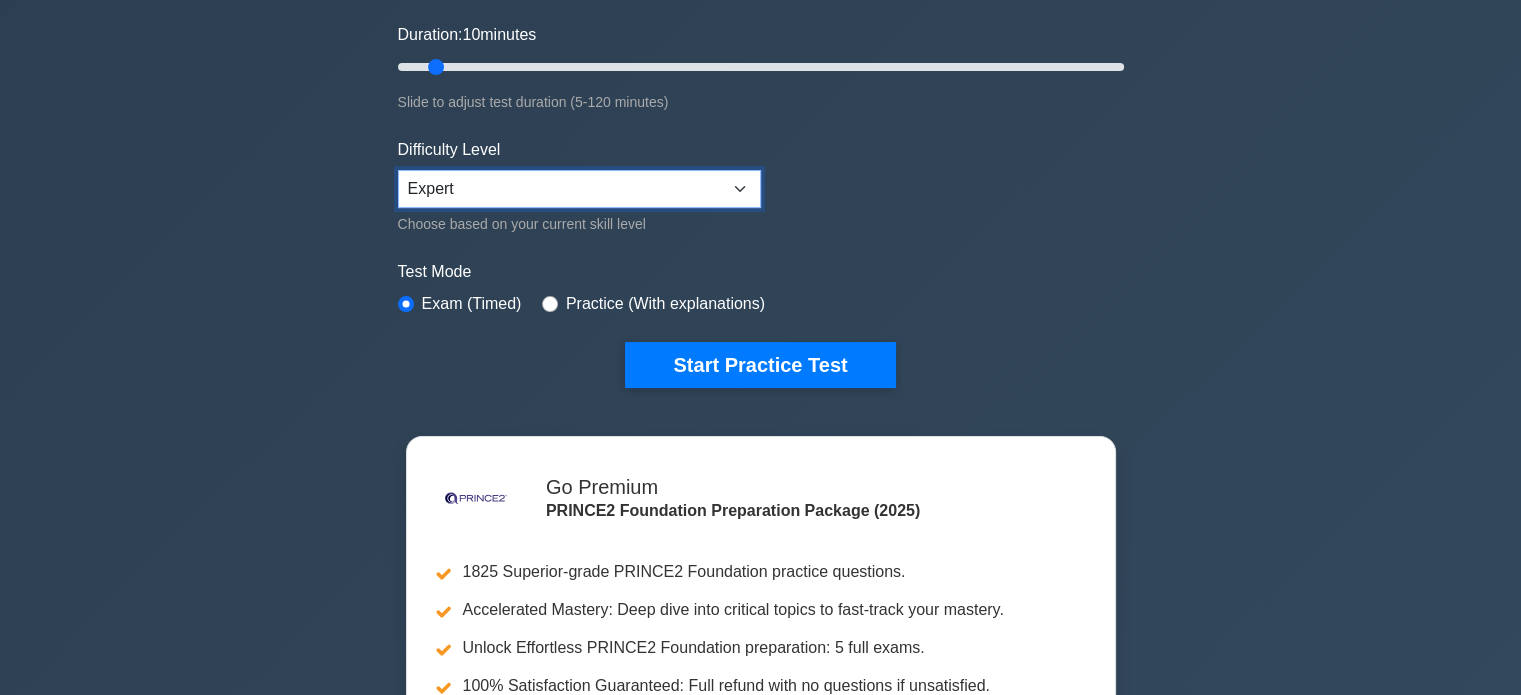 click on "Beginner
Intermediate
Expert" at bounding box center [579, 189] 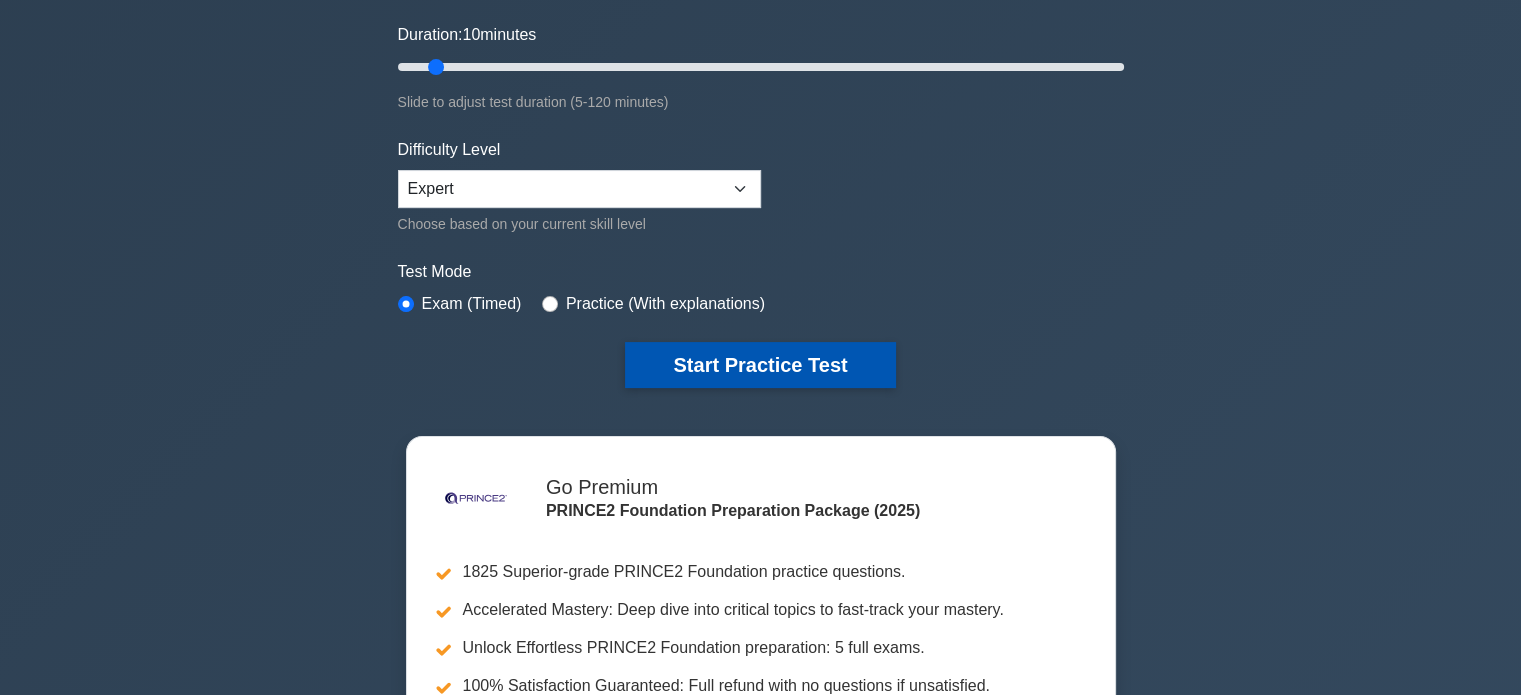 click on "Start Practice Test" at bounding box center (760, 365) 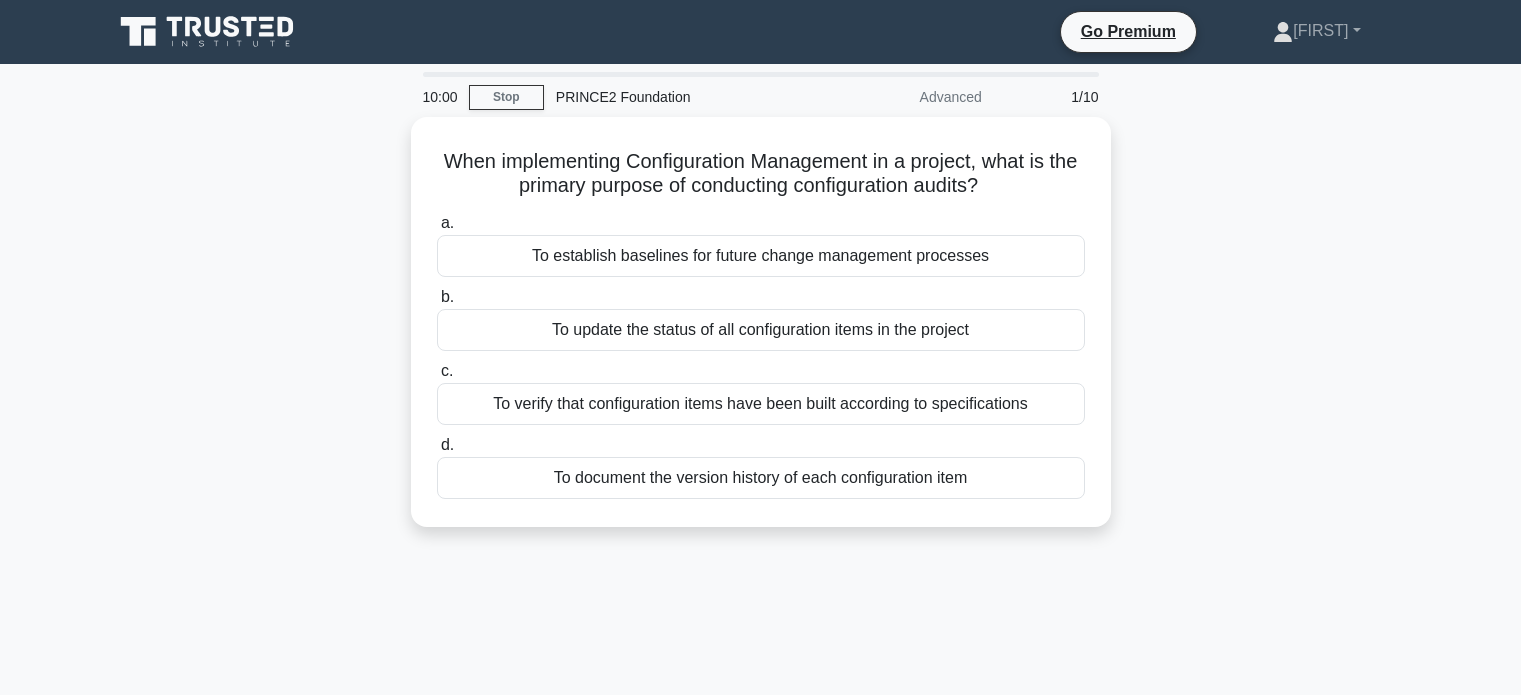 scroll, scrollTop: 0, scrollLeft: 0, axis: both 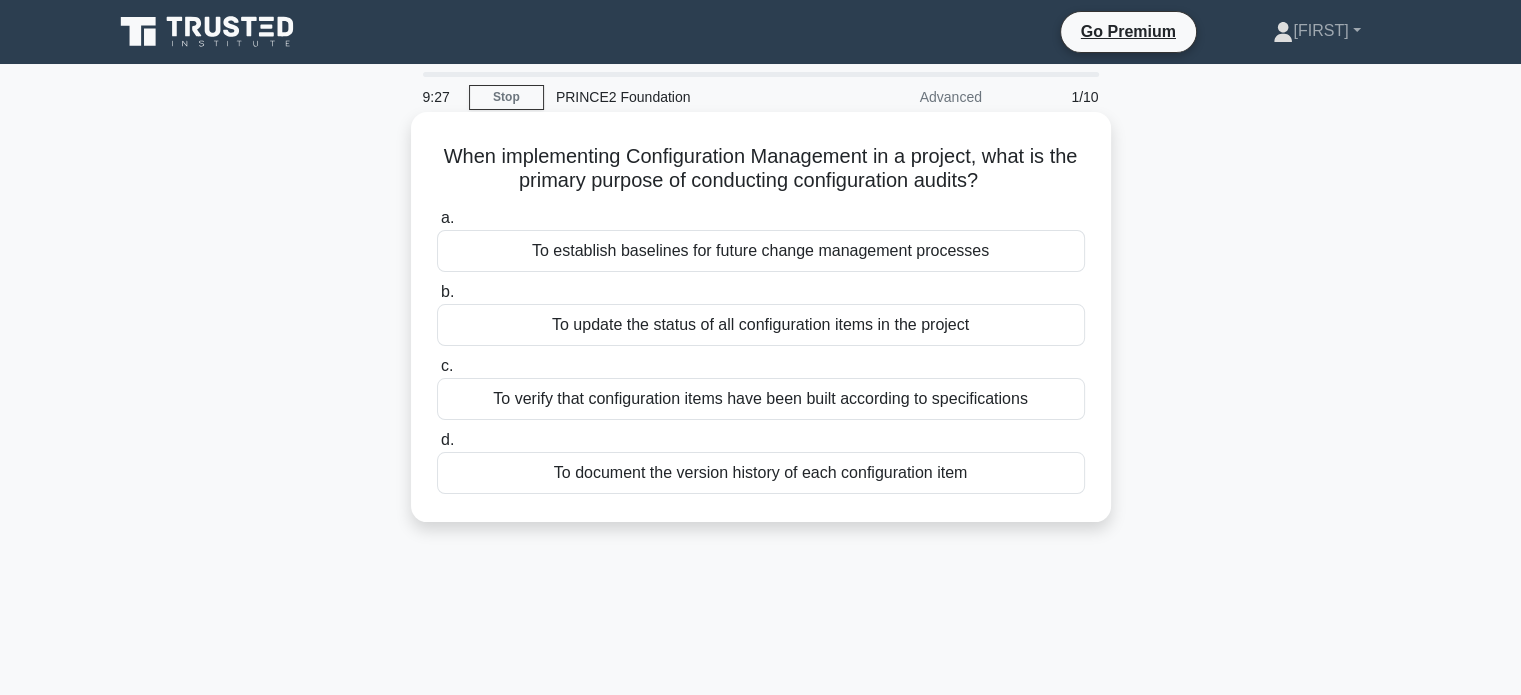 click on "To verify that configuration items have been built according to specifications" at bounding box center (761, 399) 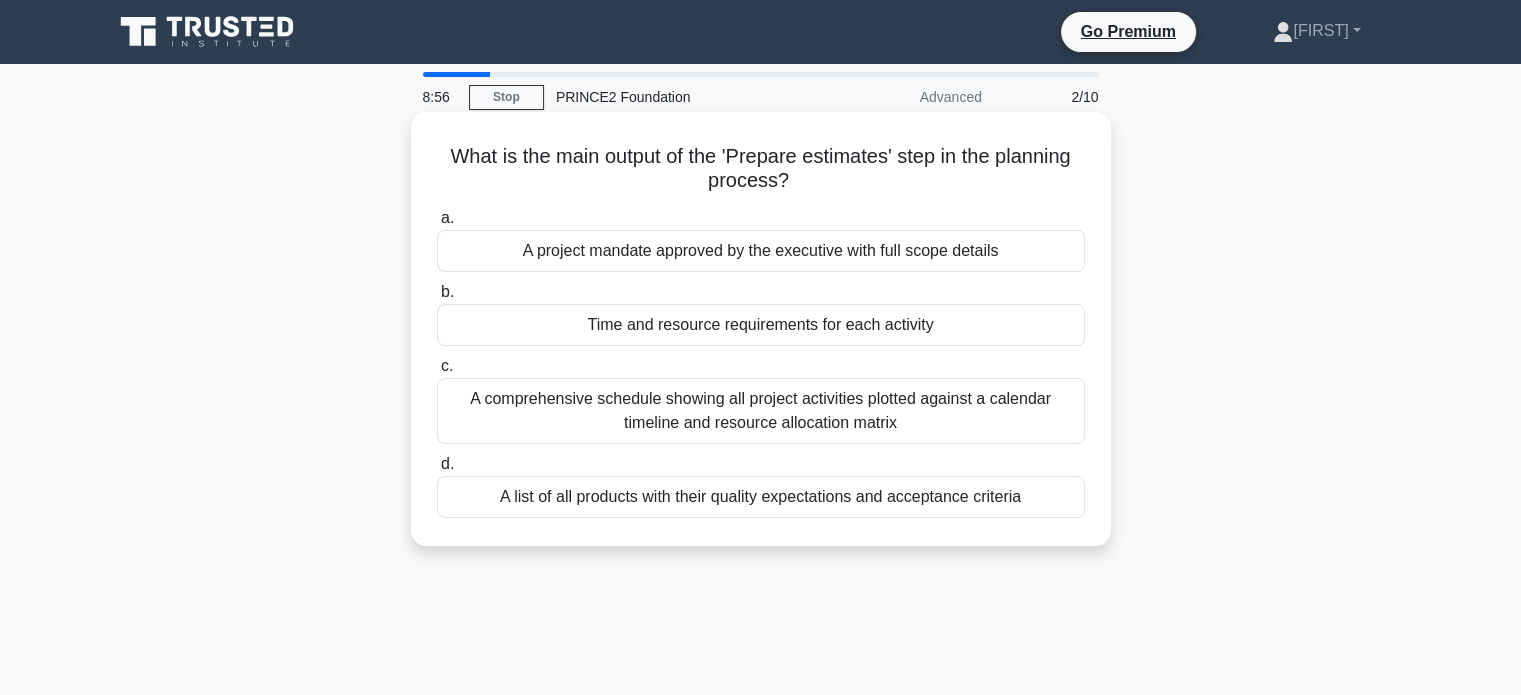 click on "A list of all products with their quality expectations and acceptance criteria" at bounding box center (761, 497) 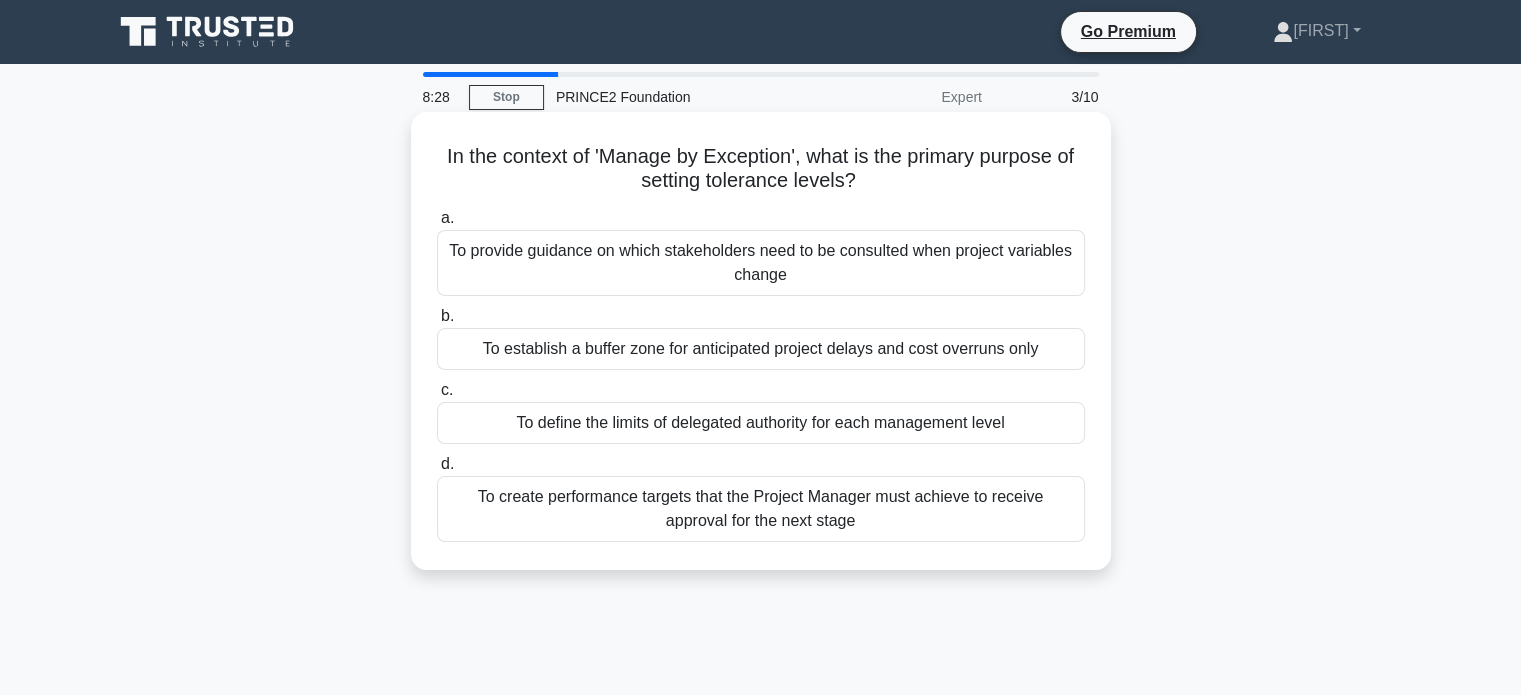 click on "To provide guidance on which stakeholders need to be consulted when project variables change" at bounding box center (761, 263) 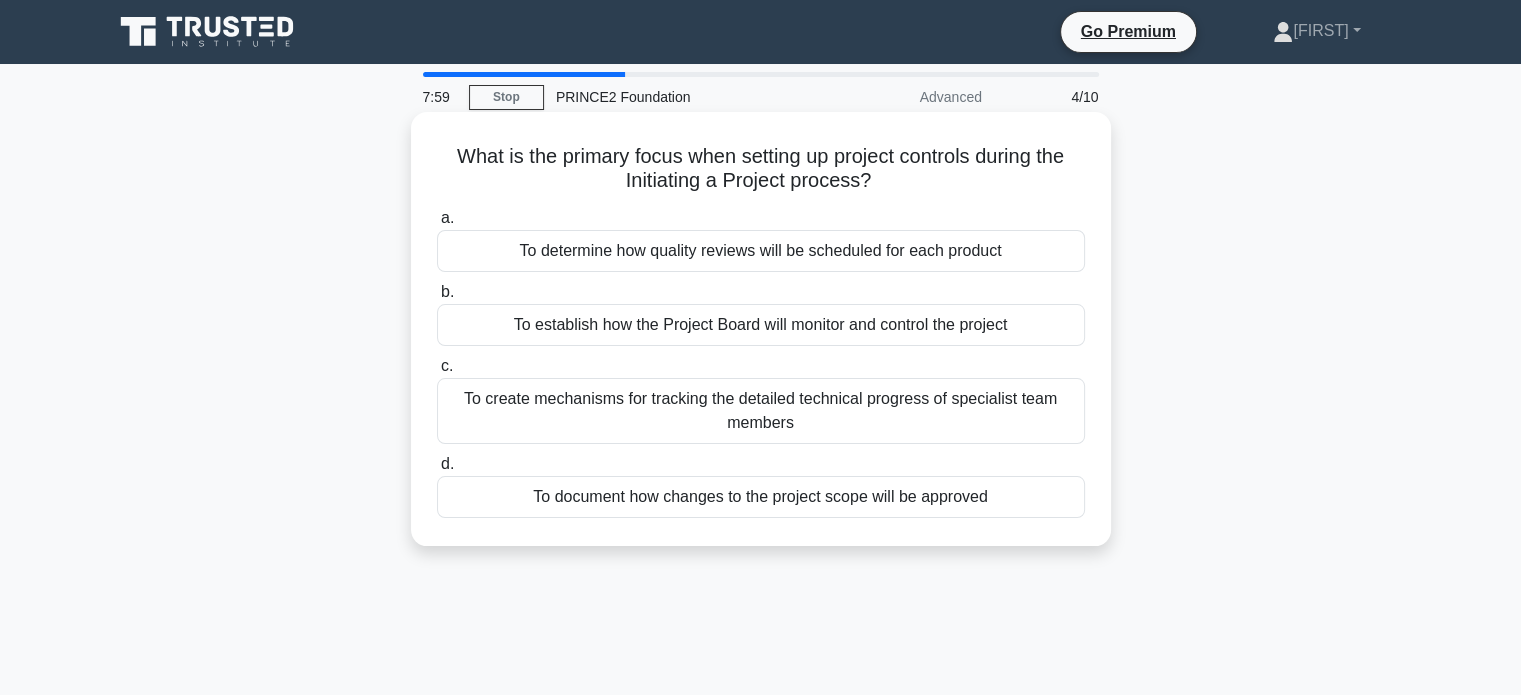 click on "To document how changes to the project scope will be approved" at bounding box center (761, 497) 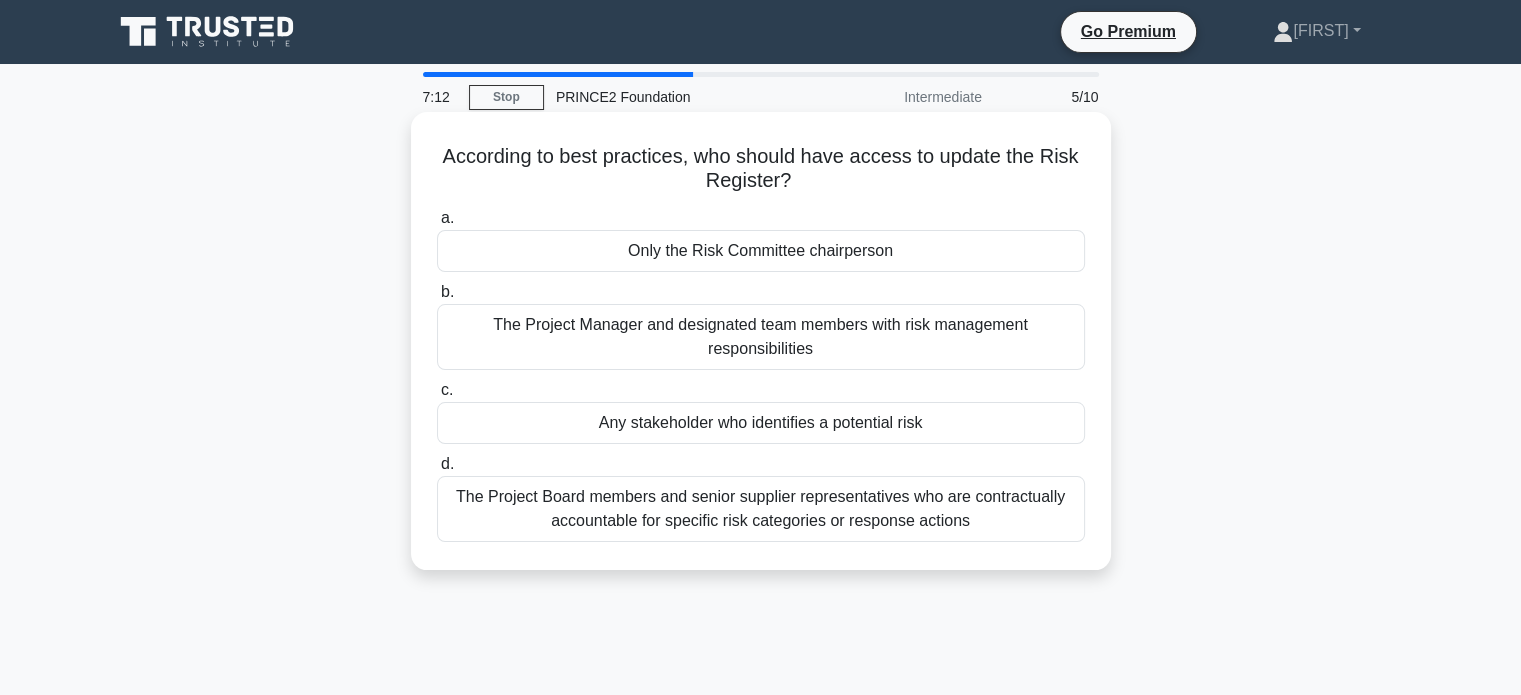 click on "The Project Manager and designated team members with risk management responsibilities" at bounding box center (761, 337) 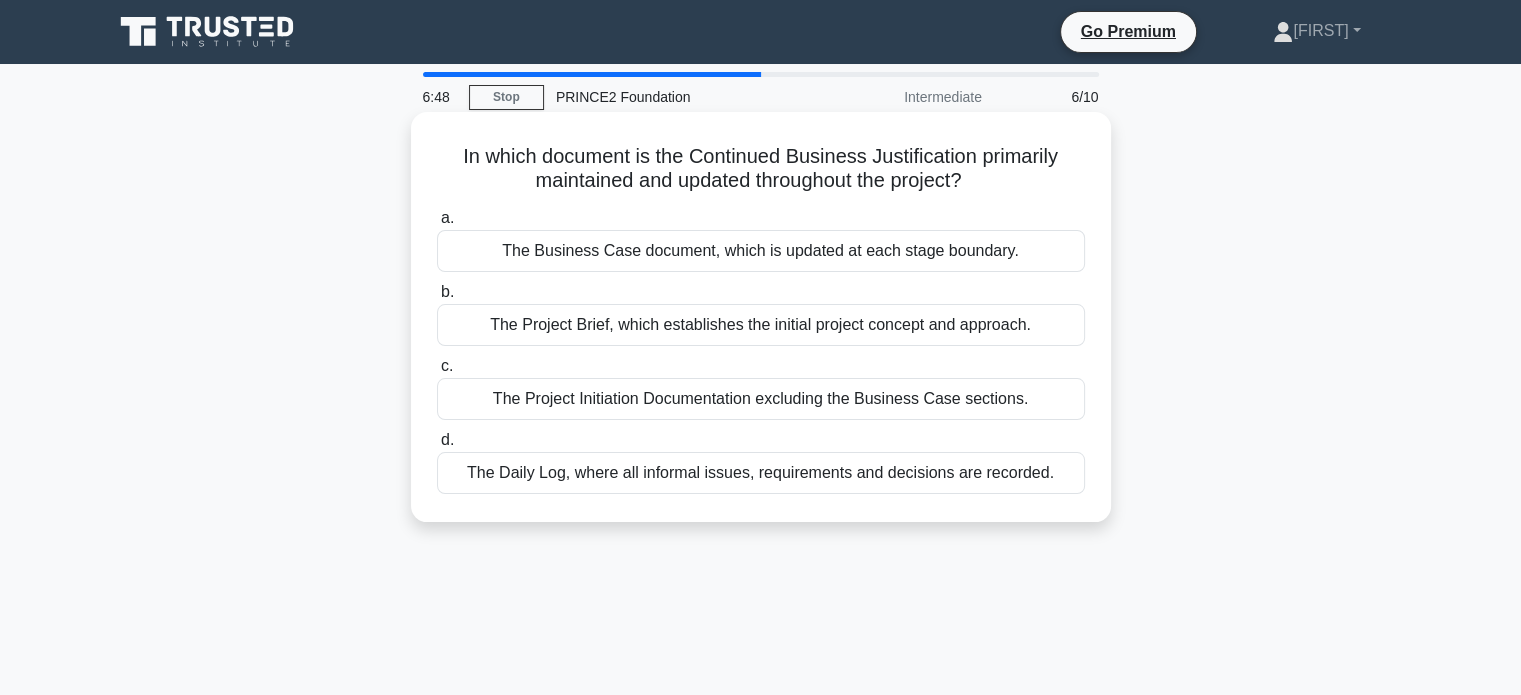 click on "The Business Case document, which is updated at each stage boundary." at bounding box center [761, 251] 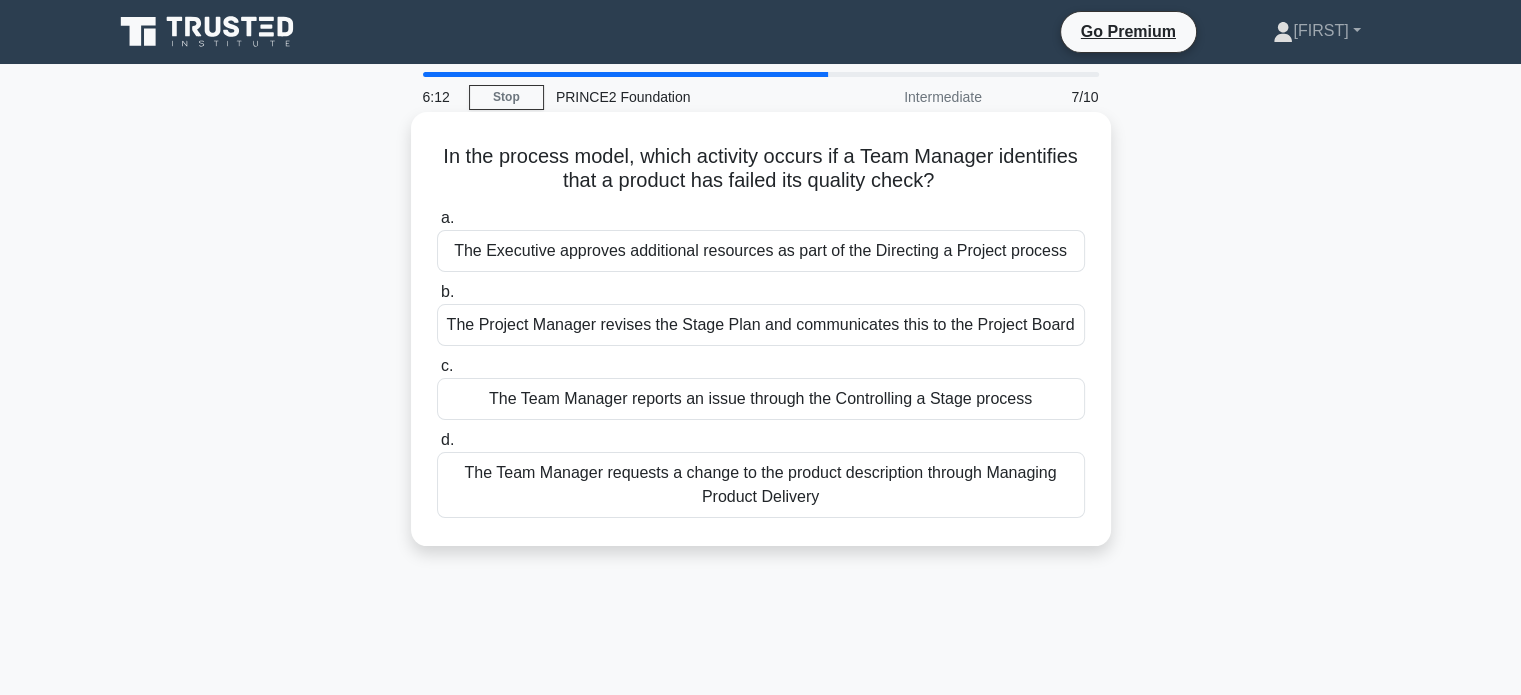 click on "The Team Manager reports an issue through the Controlling a Stage process" at bounding box center (761, 399) 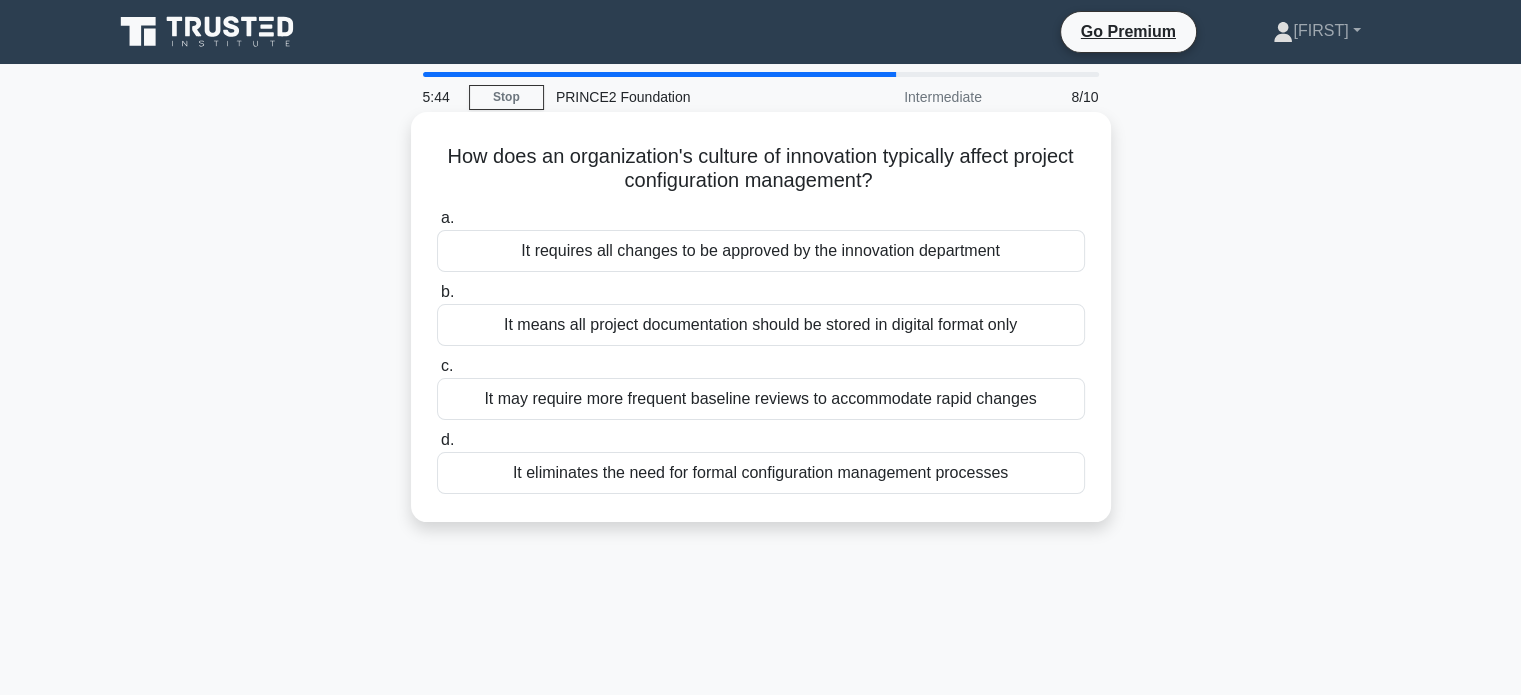 click on "It eliminates the need for formal configuration management processes" at bounding box center [761, 473] 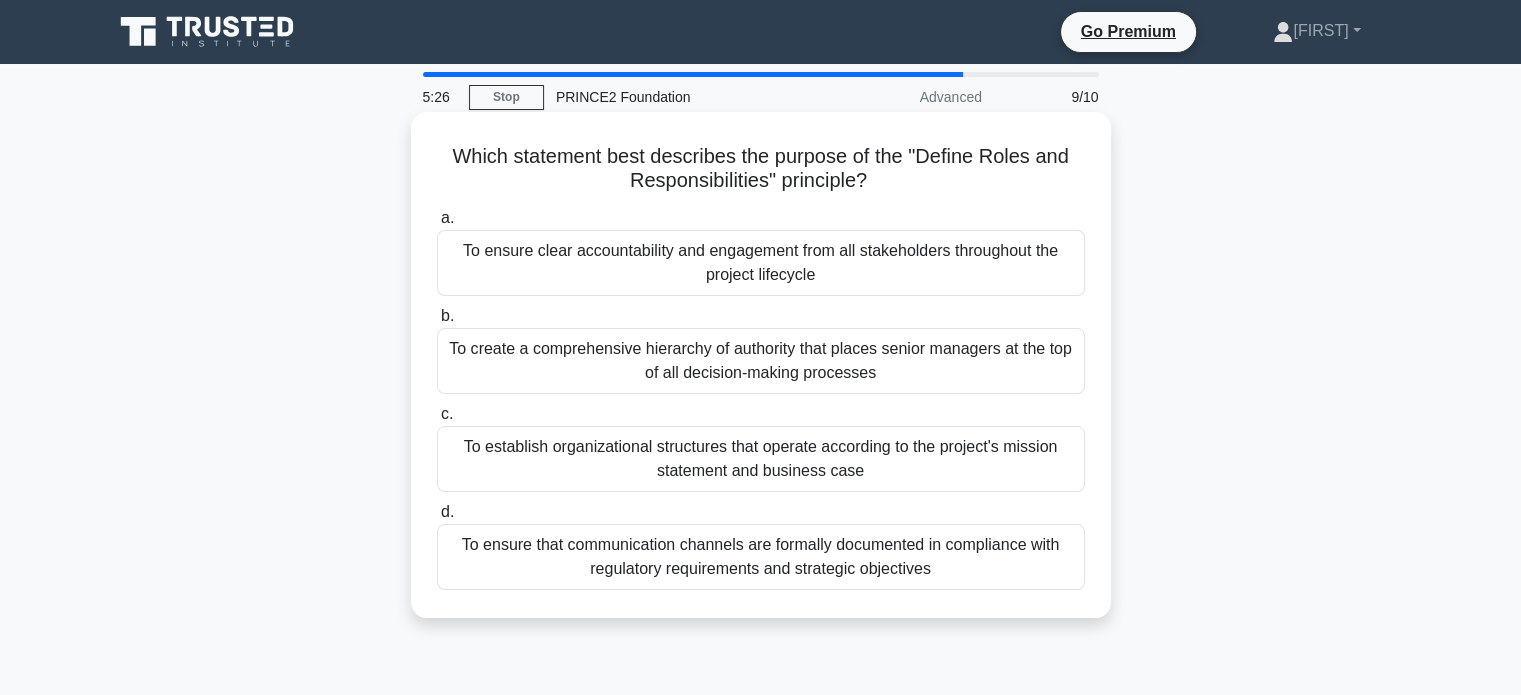 click on "To establish organizational structures that operate according to the project's mission statement and business case" at bounding box center (761, 459) 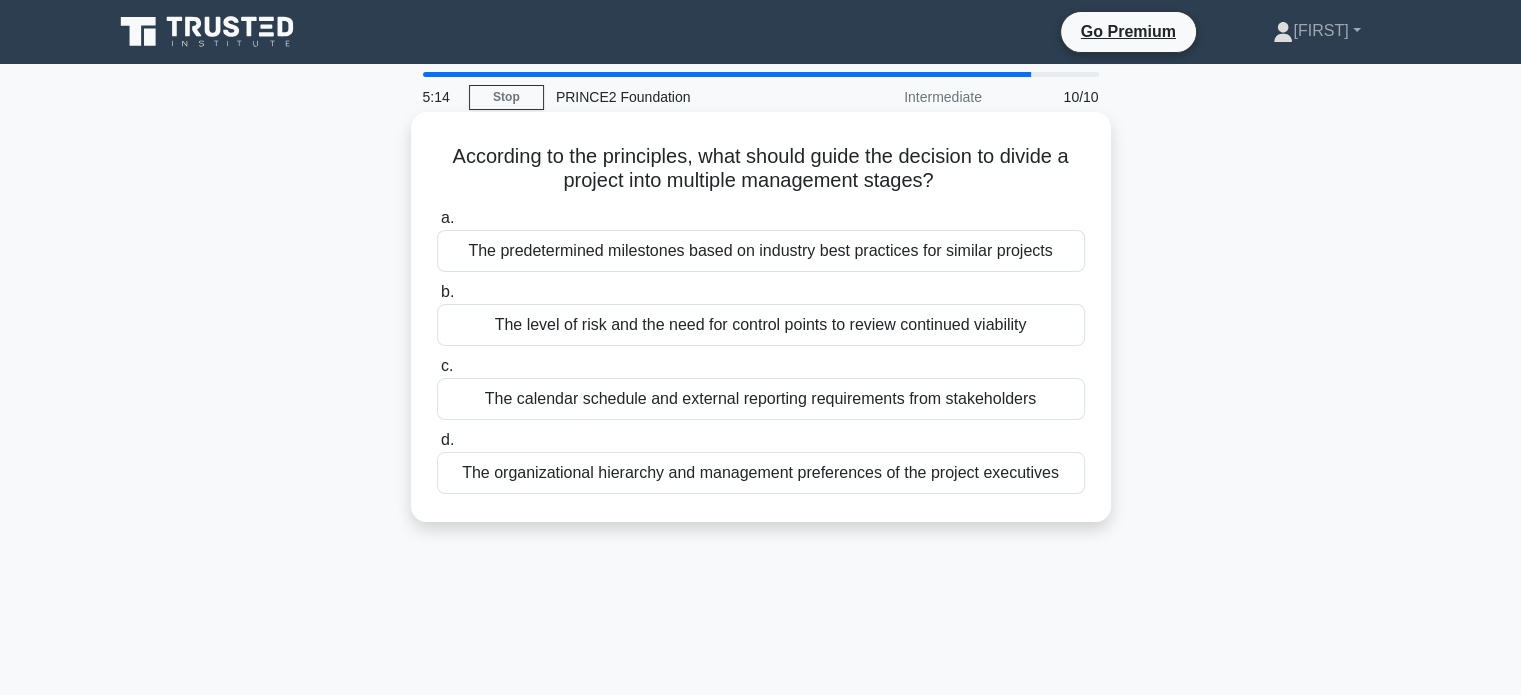 click on "The organizational hierarchy and management preferences of the project executives" at bounding box center (761, 473) 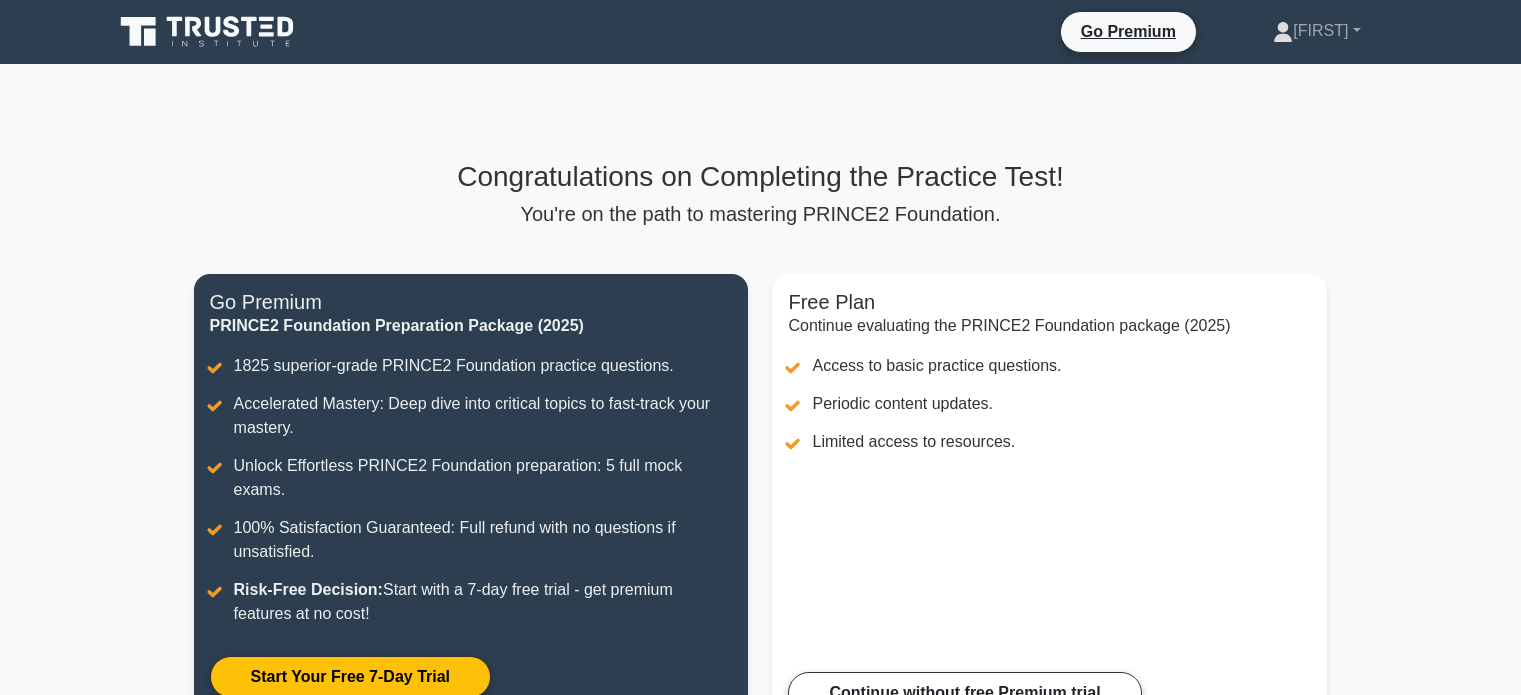scroll, scrollTop: 0, scrollLeft: 0, axis: both 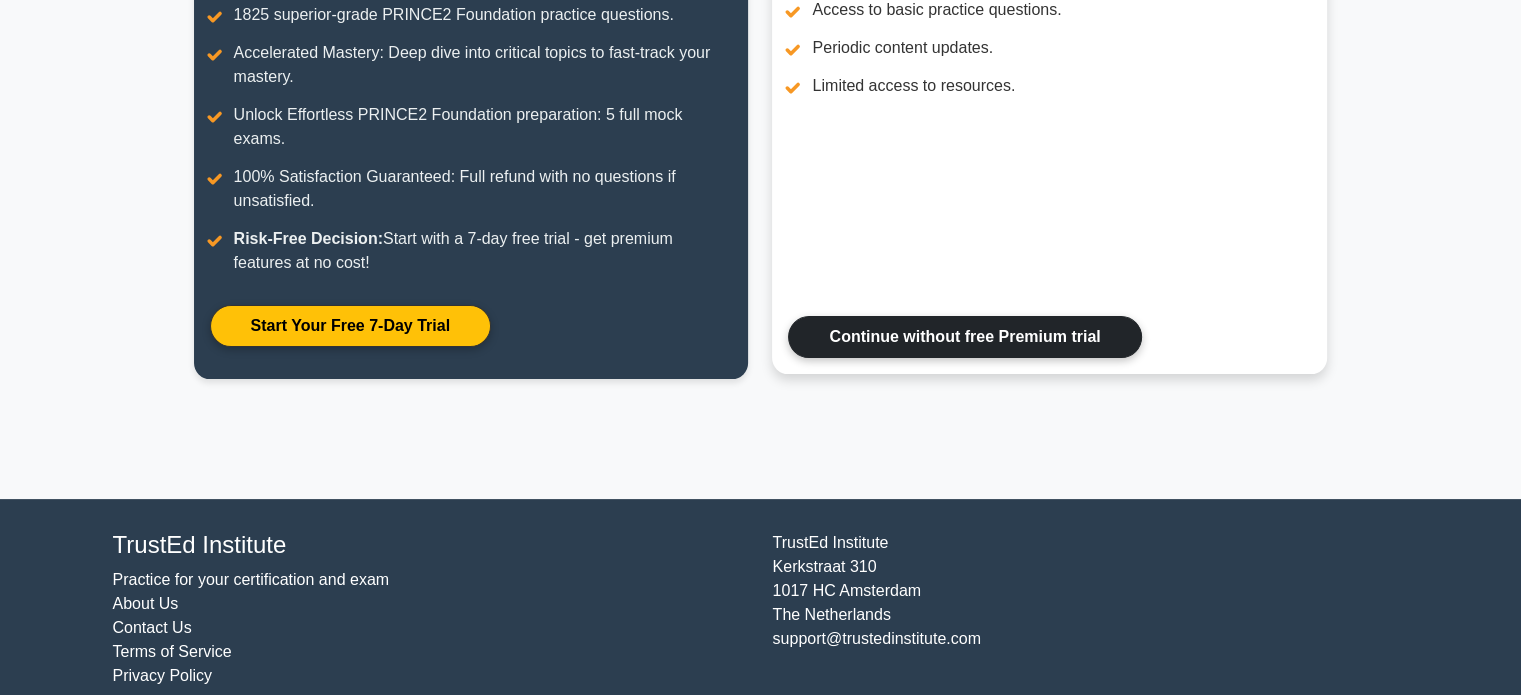 click on "Continue without free Premium trial" at bounding box center [964, 337] 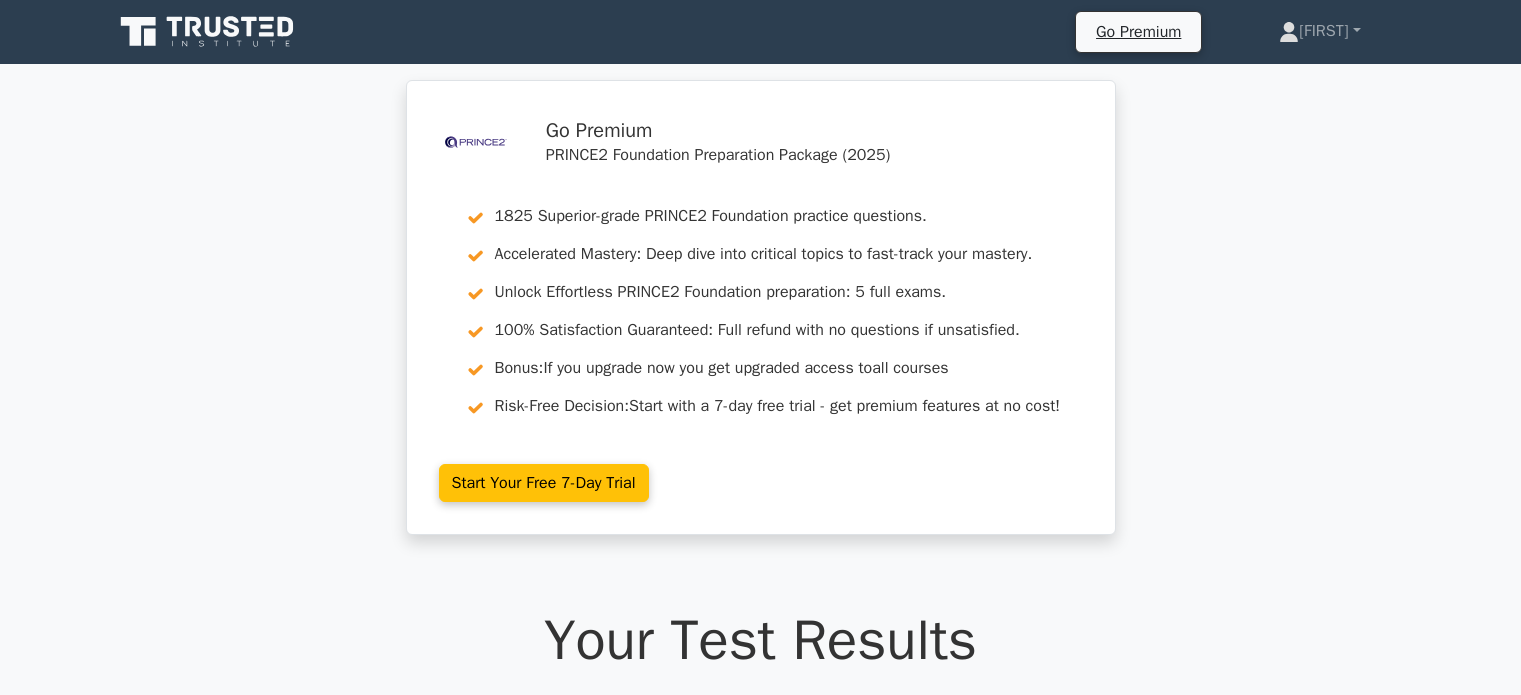 scroll, scrollTop: 0, scrollLeft: 0, axis: both 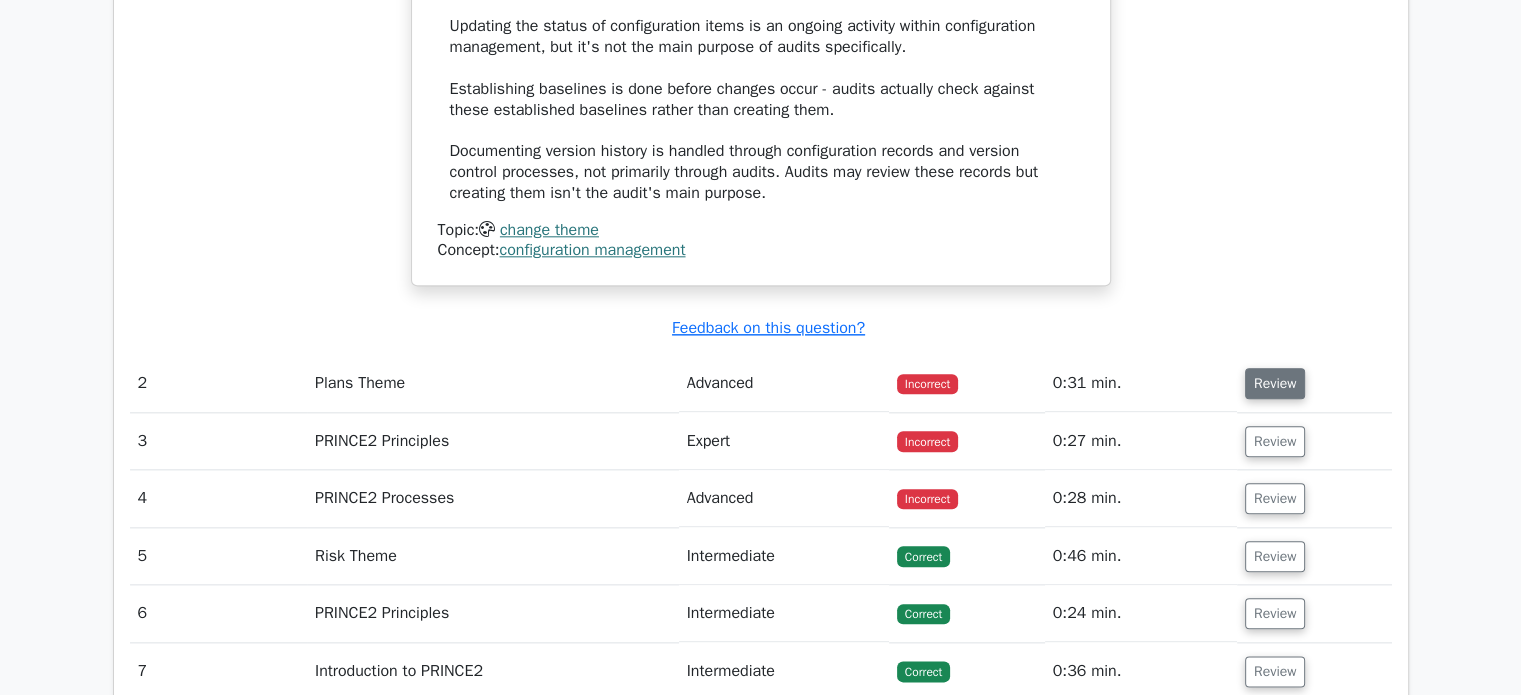 click on "Review" at bounding box center (1275, 383) 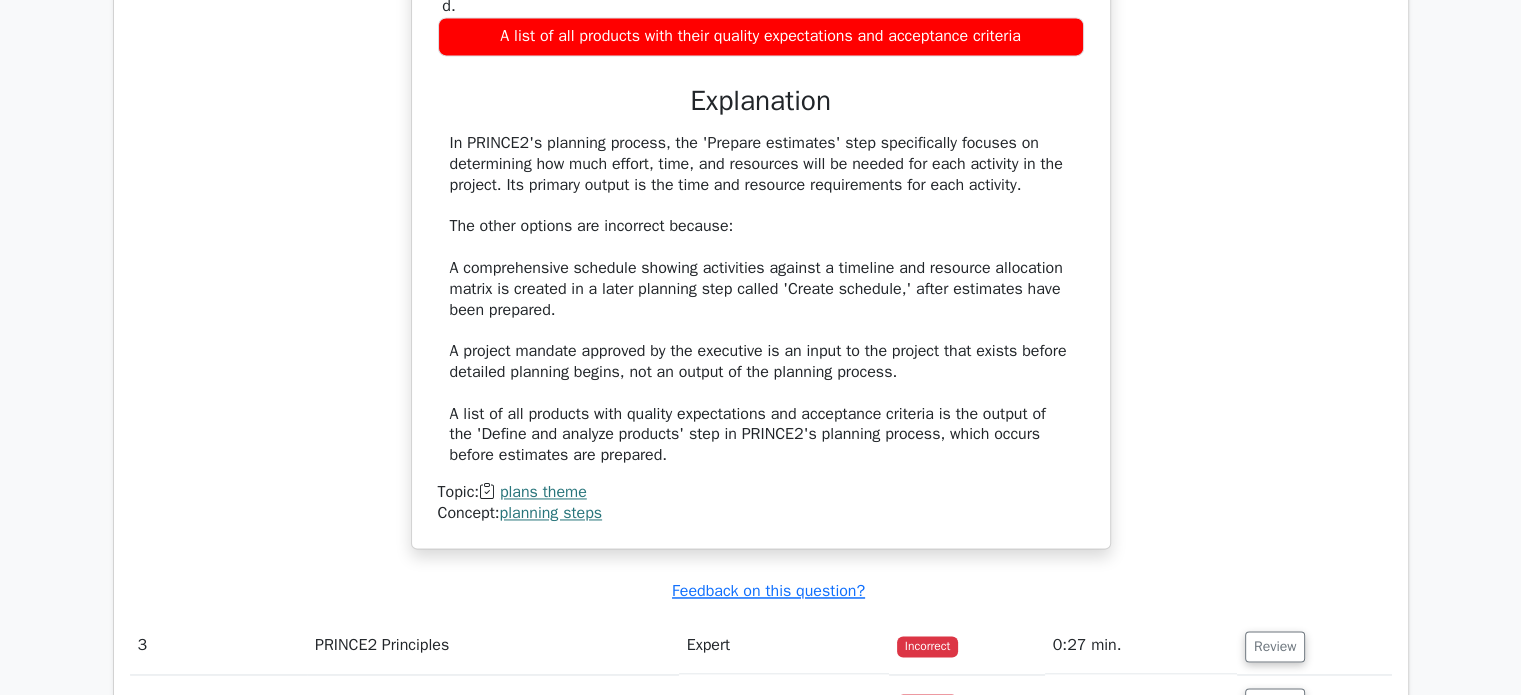 scroll, scrollTop: 3300, scrollLeft: 0, axis: vertical 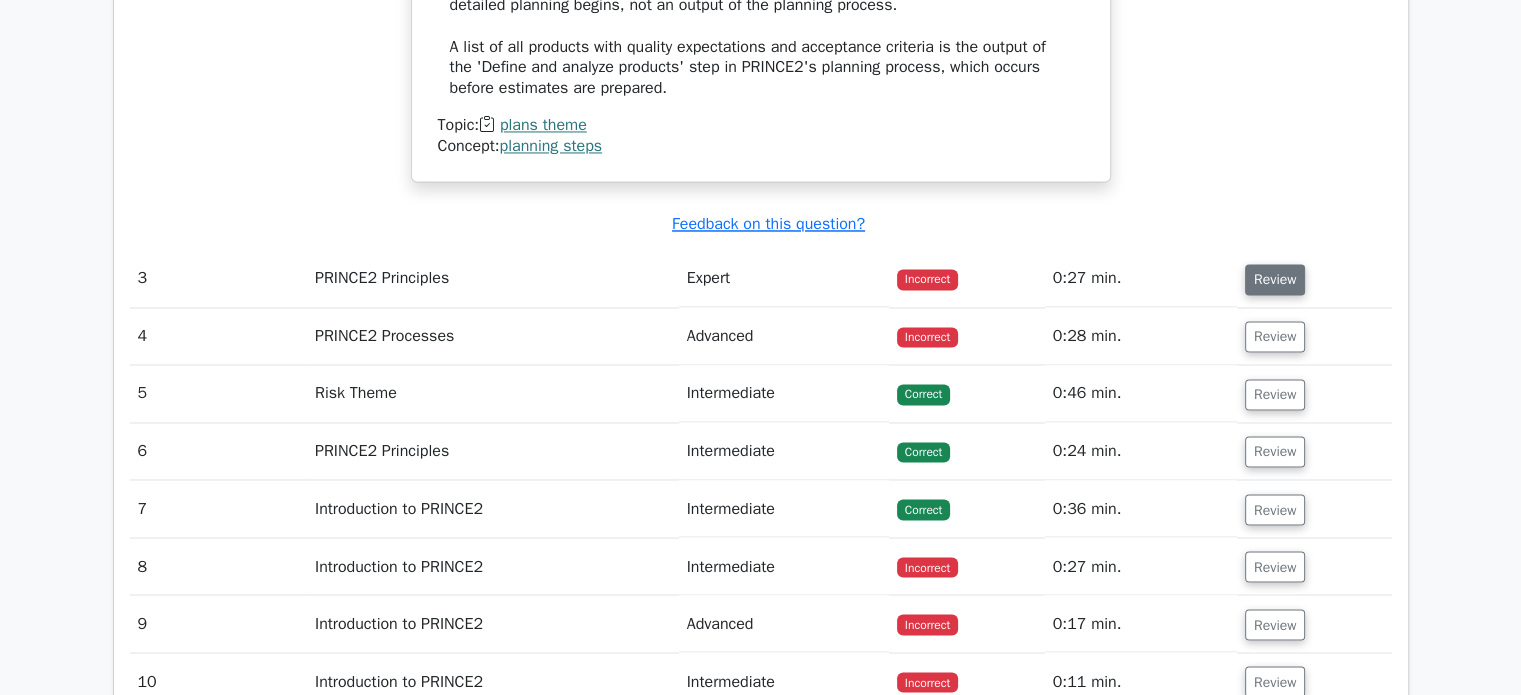 click on "Review" at bounding box center (1275, 279) 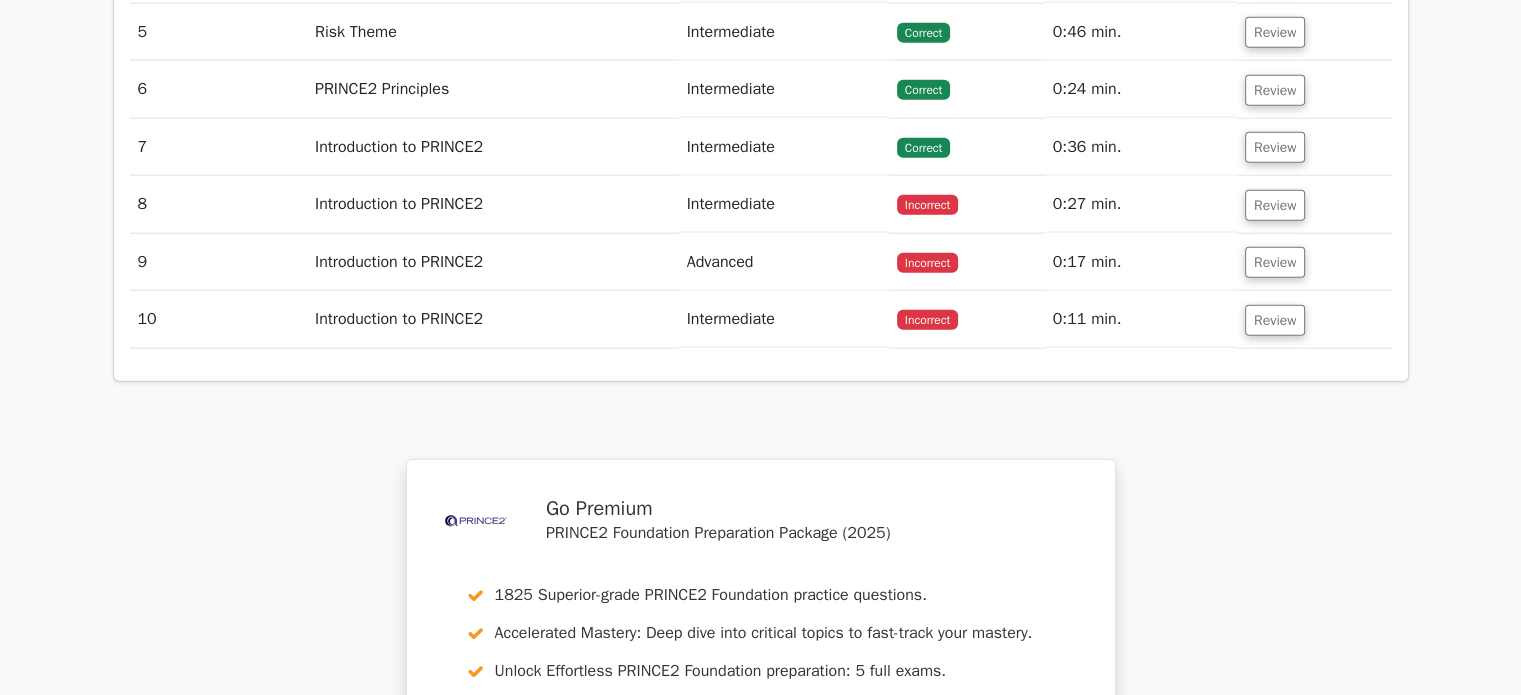 scroll, scrollTop: 4400, scrollLeft: 0, axis: vertical 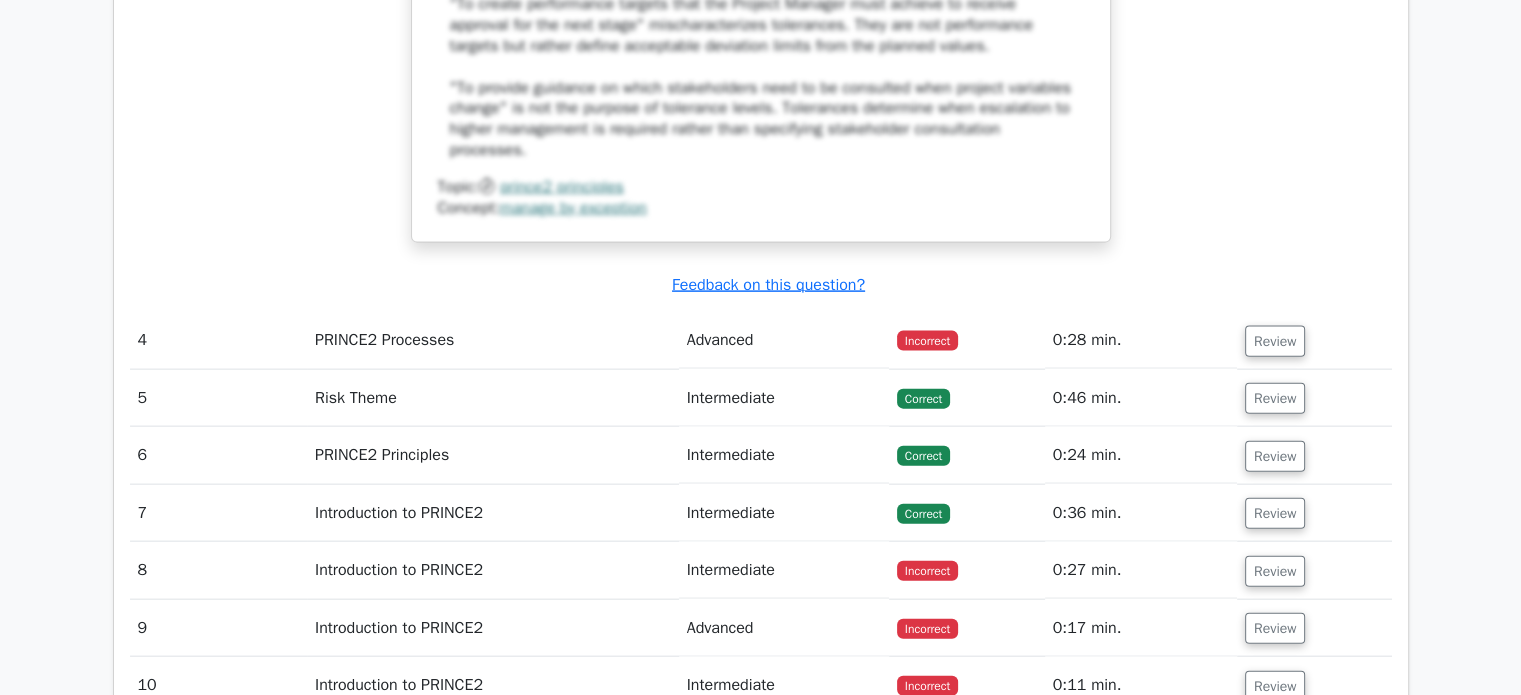click on "Review" at bounding box center [1314, 340] 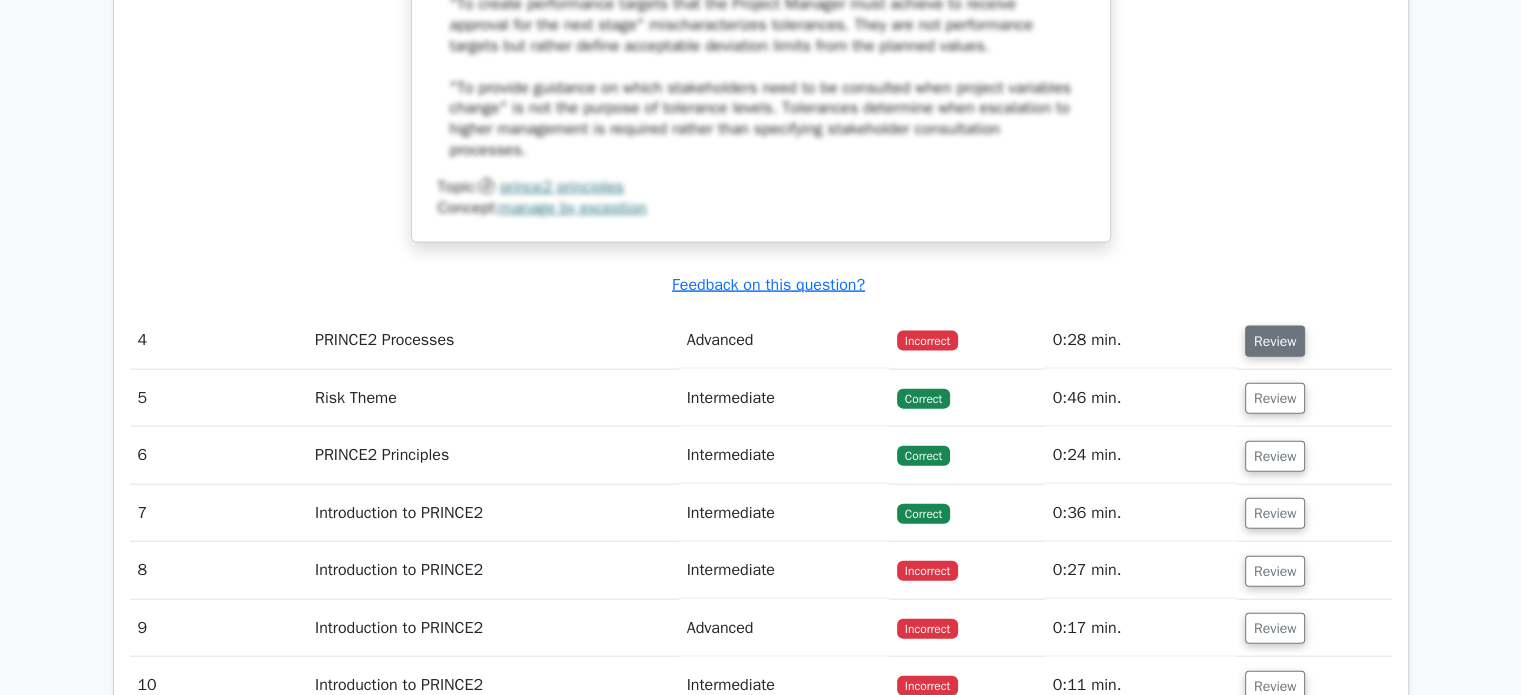 click on "Review" at bounding box center [1275, 341] 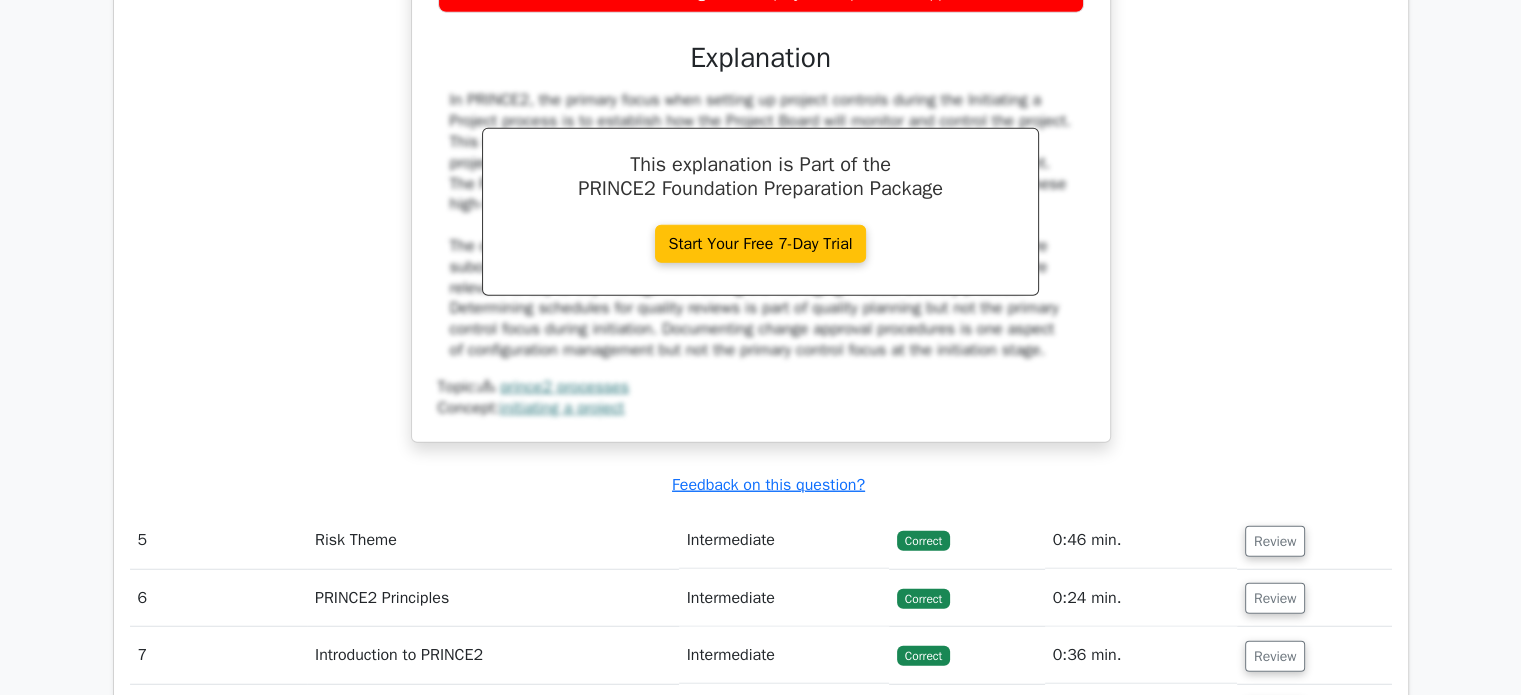 scroll, scrollTop: 5500, scrollLeft: 0, axis: vertical 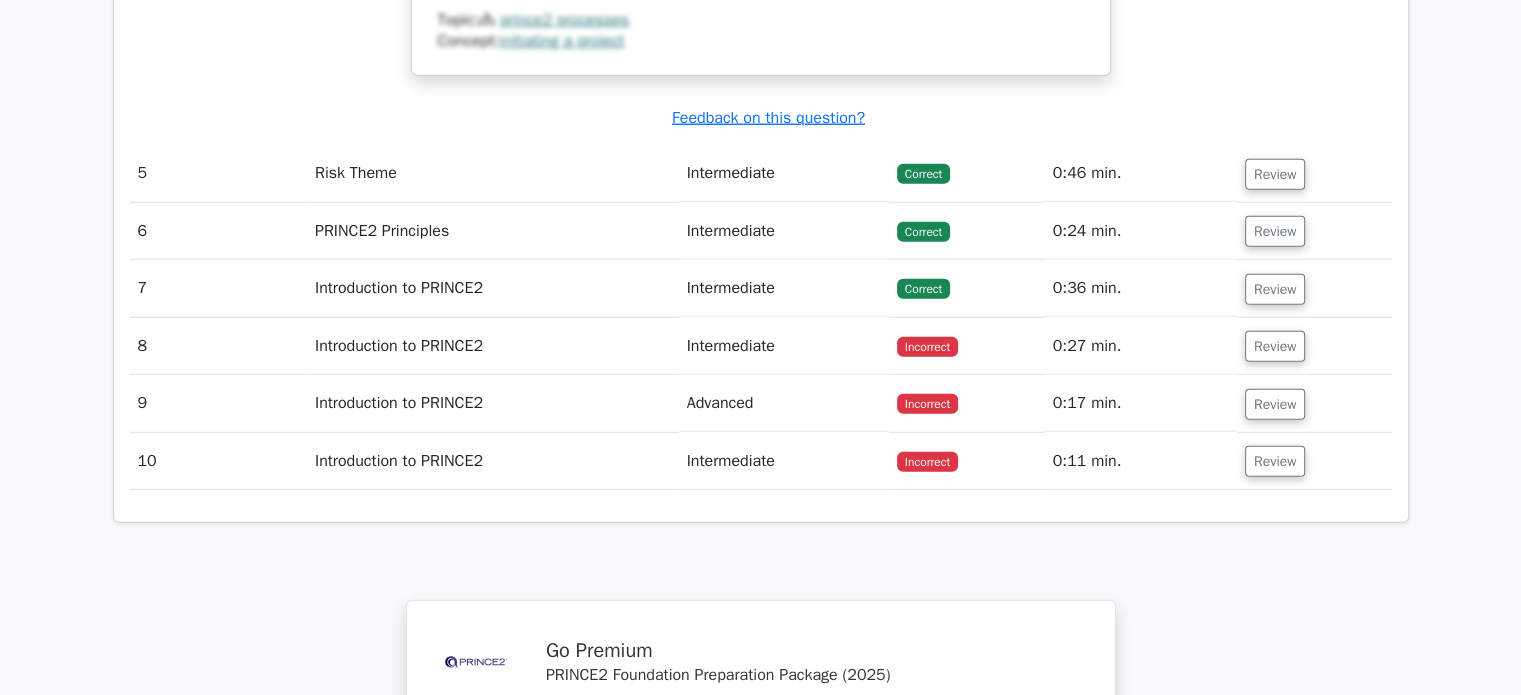 click on "Review" at bounding box center (1314, 346) 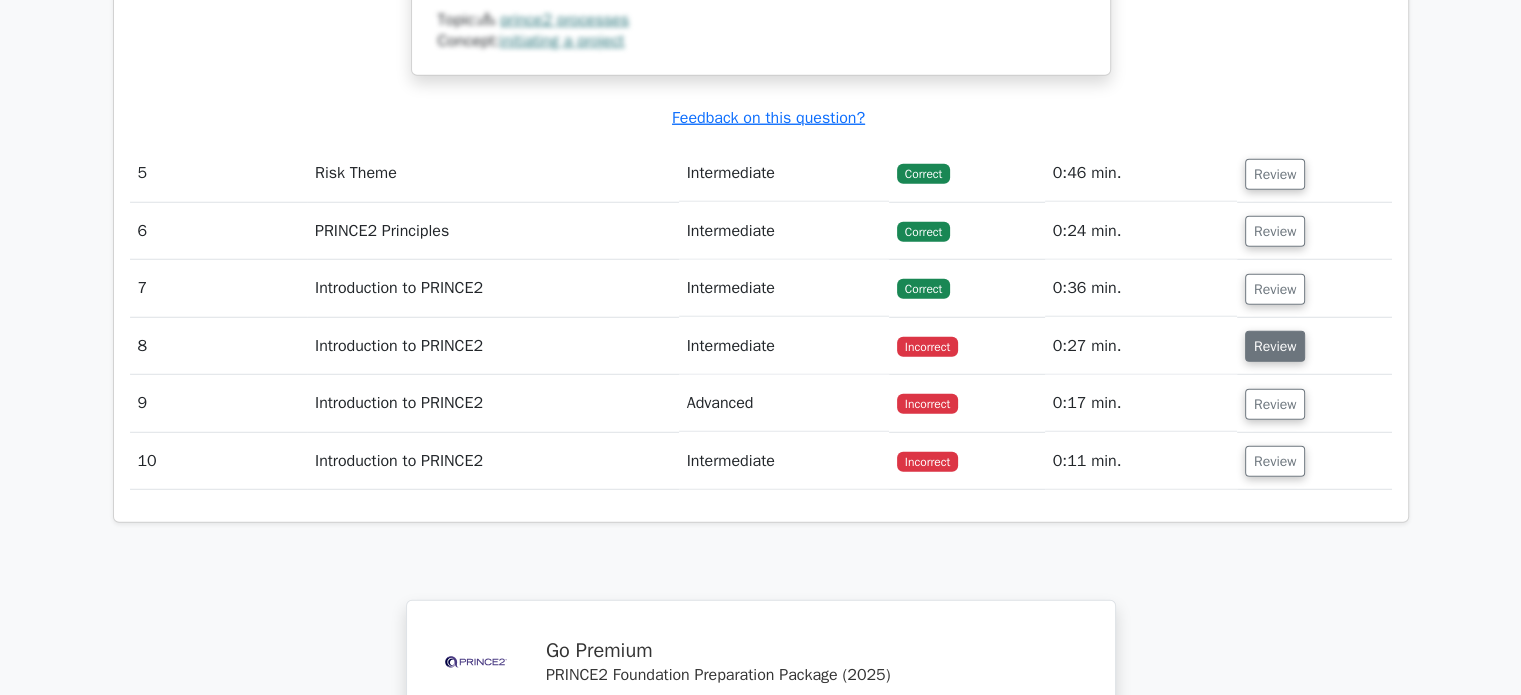 click on "Review" at bounding box center [1275, 346] 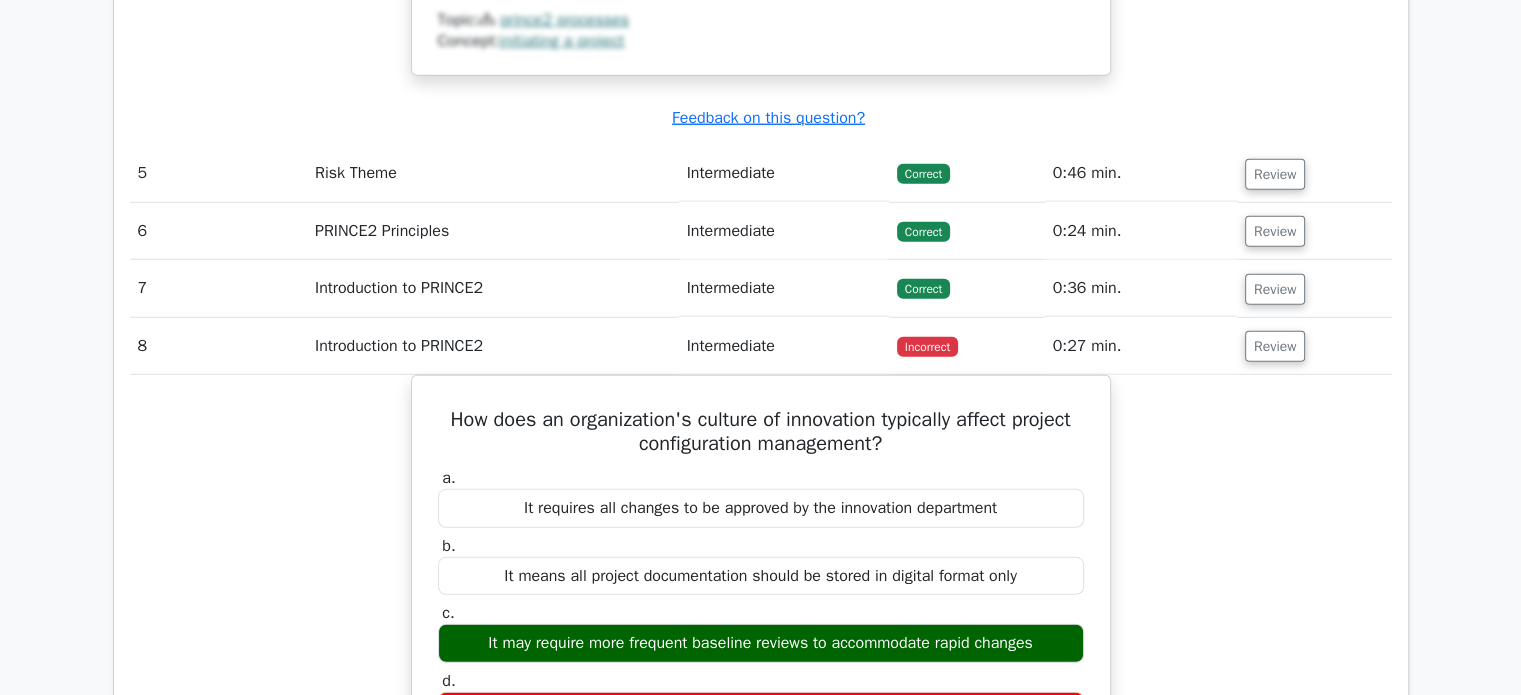 scroll, scrollTop: 5866, scrollLeft: 0, axis: vertical 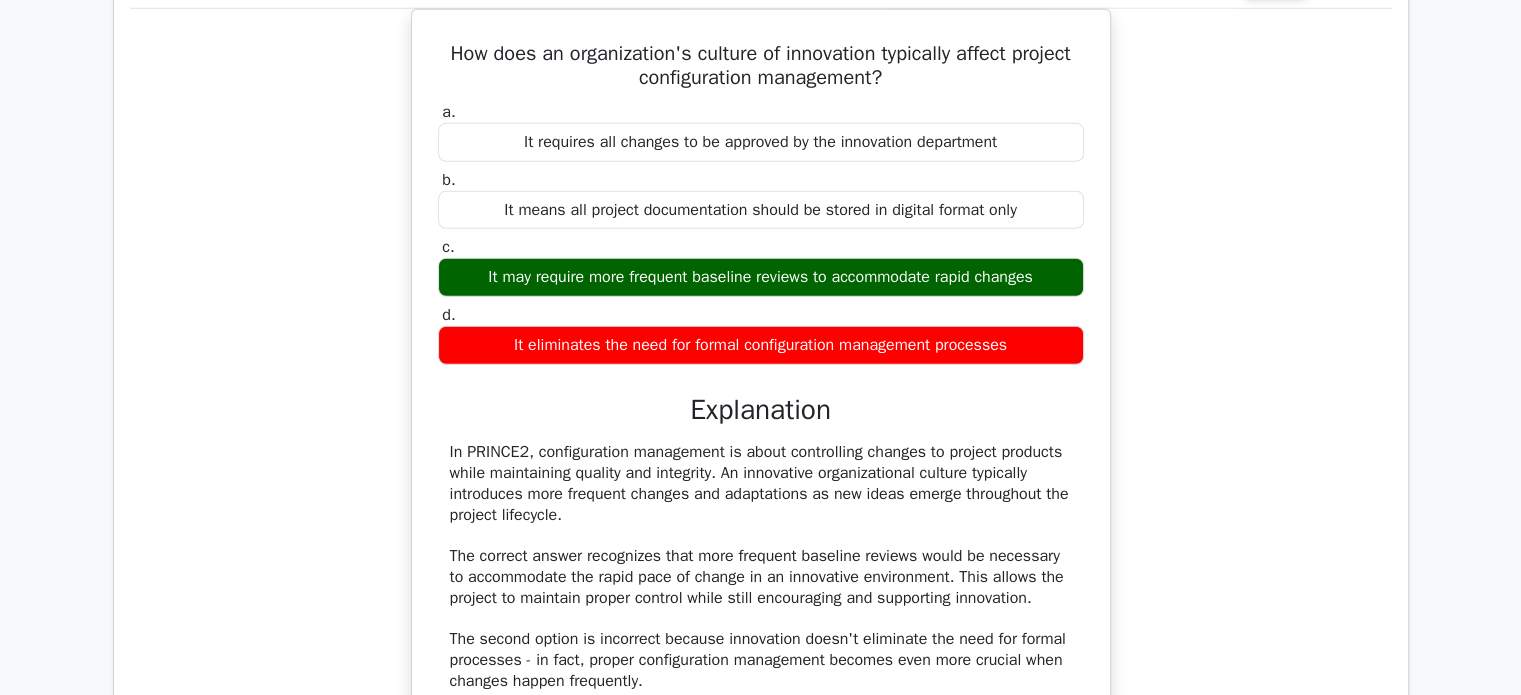 drag, startPoint x: 1143, startPoint y: 364, endPoint x: 355, endPoint y: 434, distance: 791.103 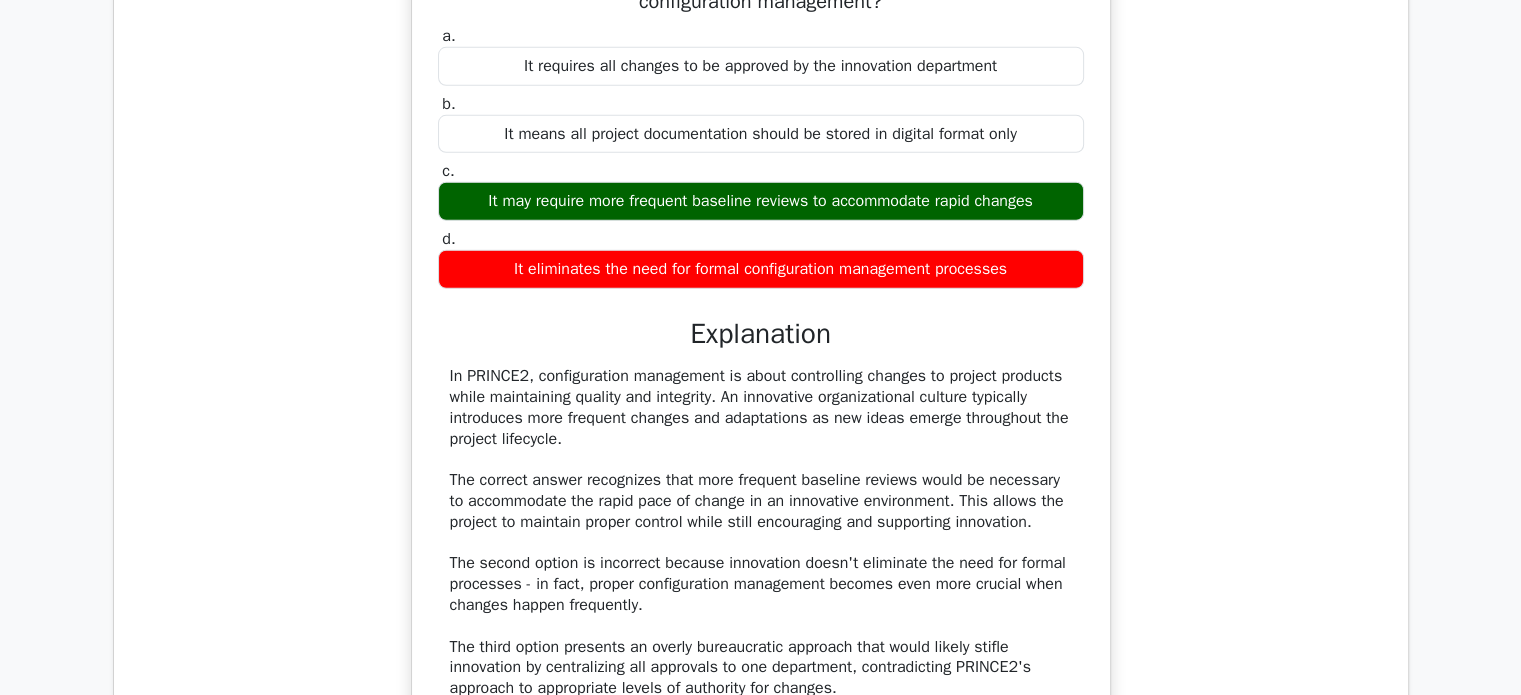scroll, scrollTop: 6600, scrollLeft: 0, axis: vertical 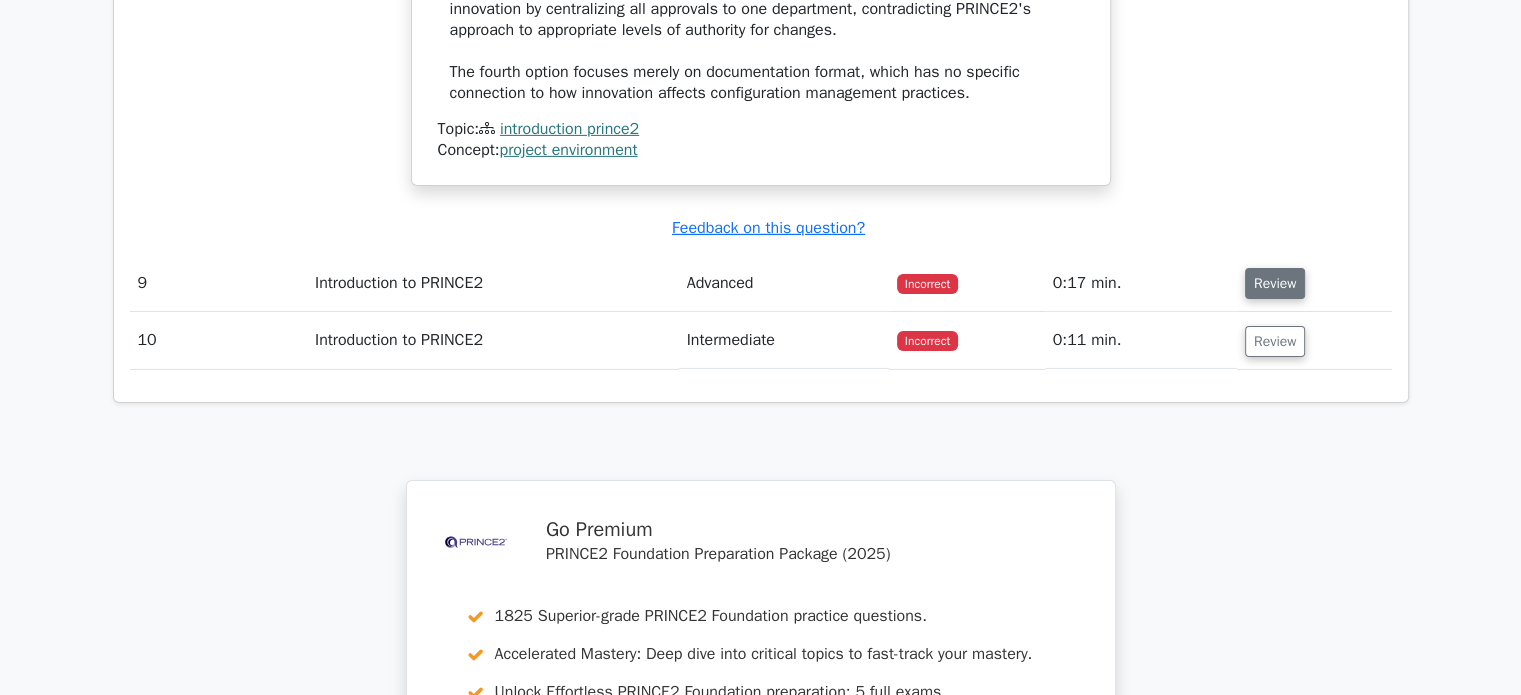 click on "Review" at bounding box center (1275, 283) 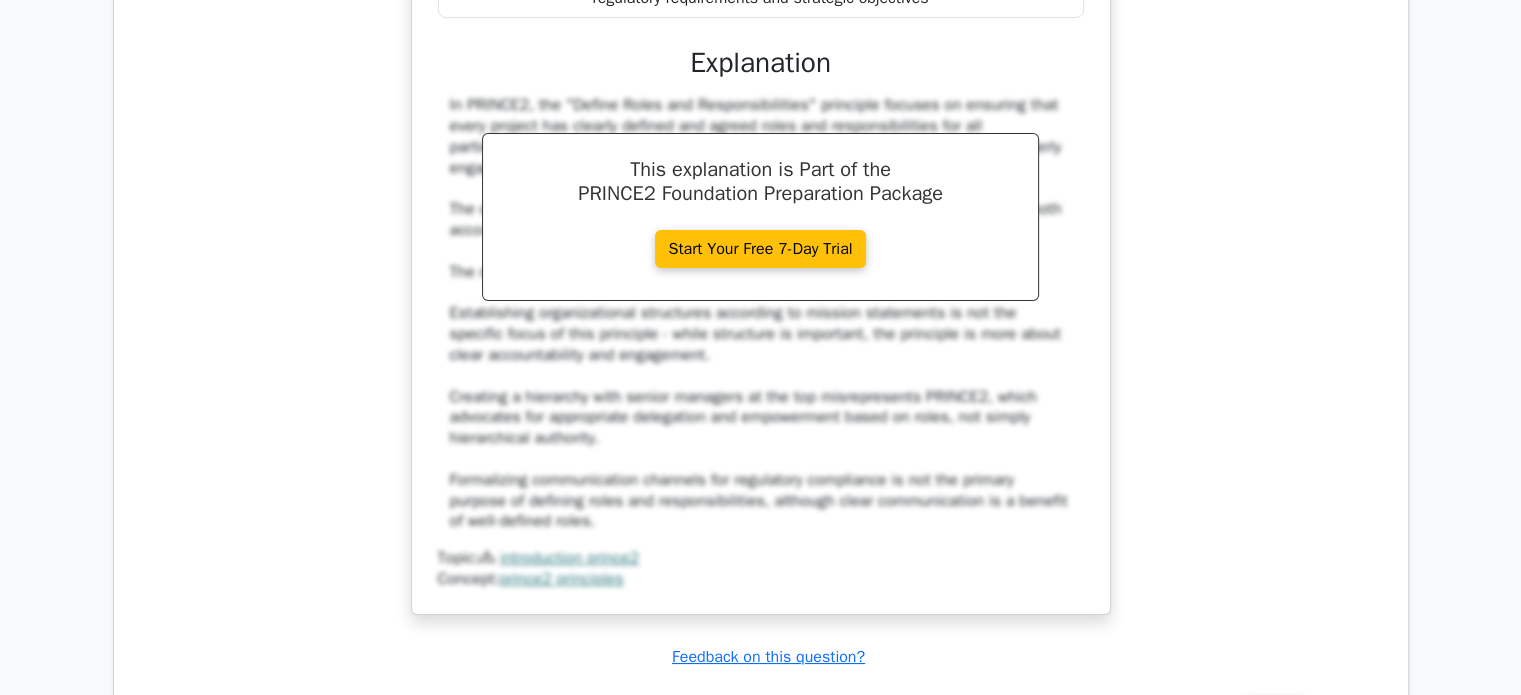 scroll, scrollTop: 7700, scrollLeft: 0, axis: vertical 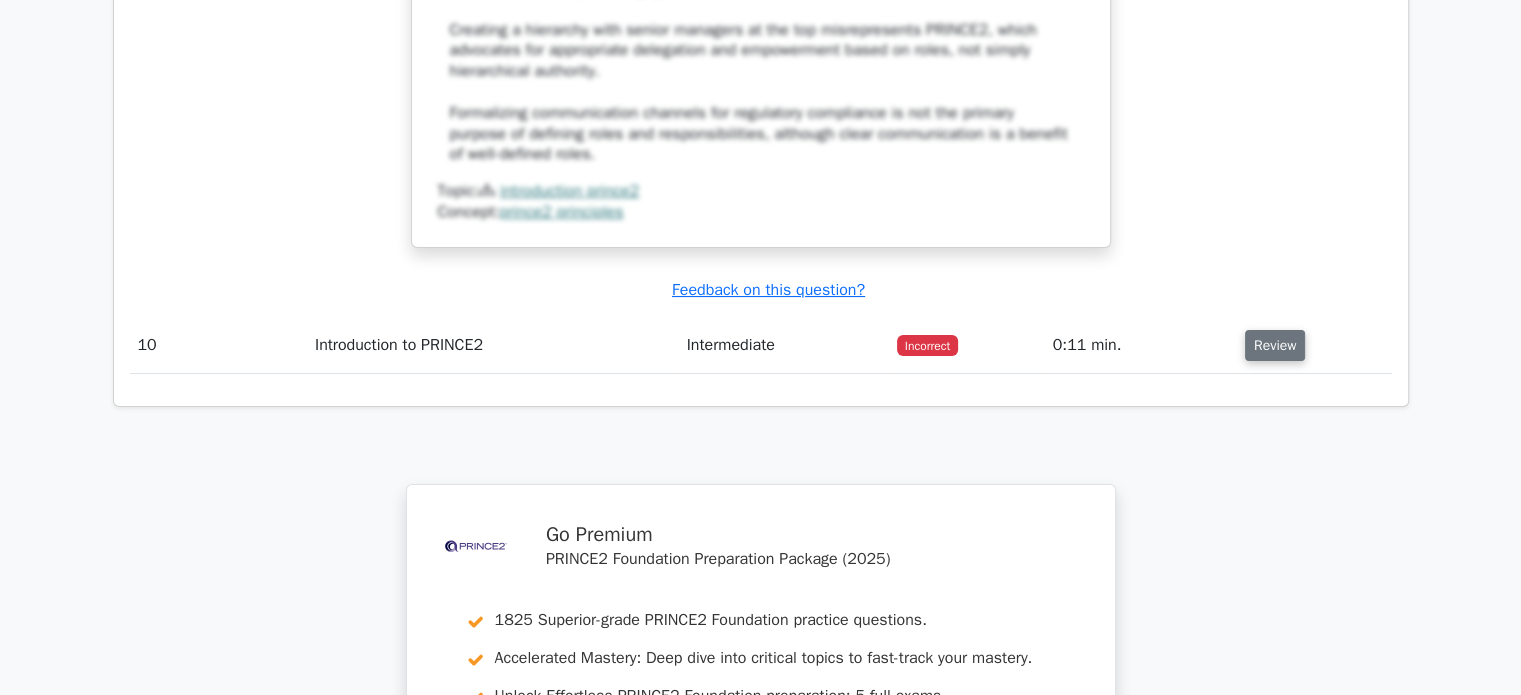 click on "Review" at bounding box center (1275, 345) 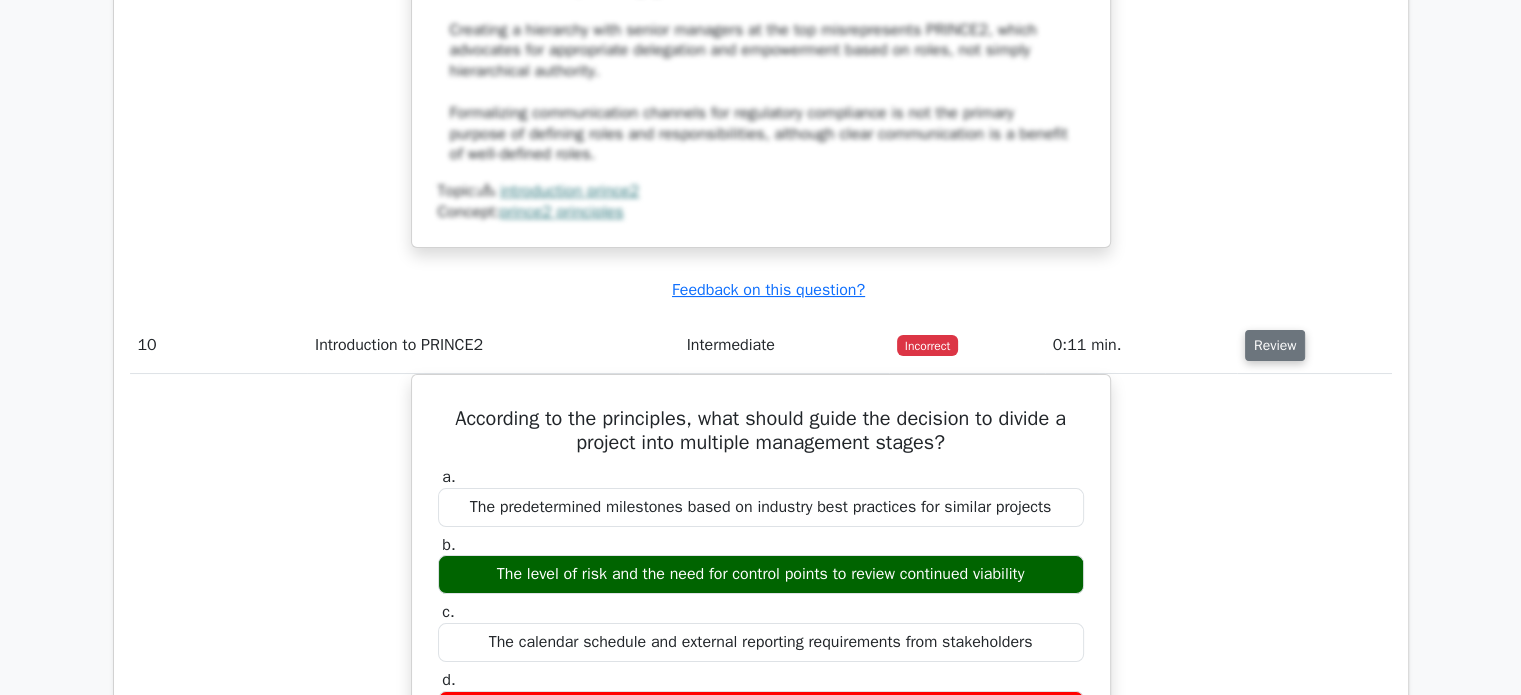 scroll, scrollTop: 8066, scrollLeft: 0, axis: vertical 